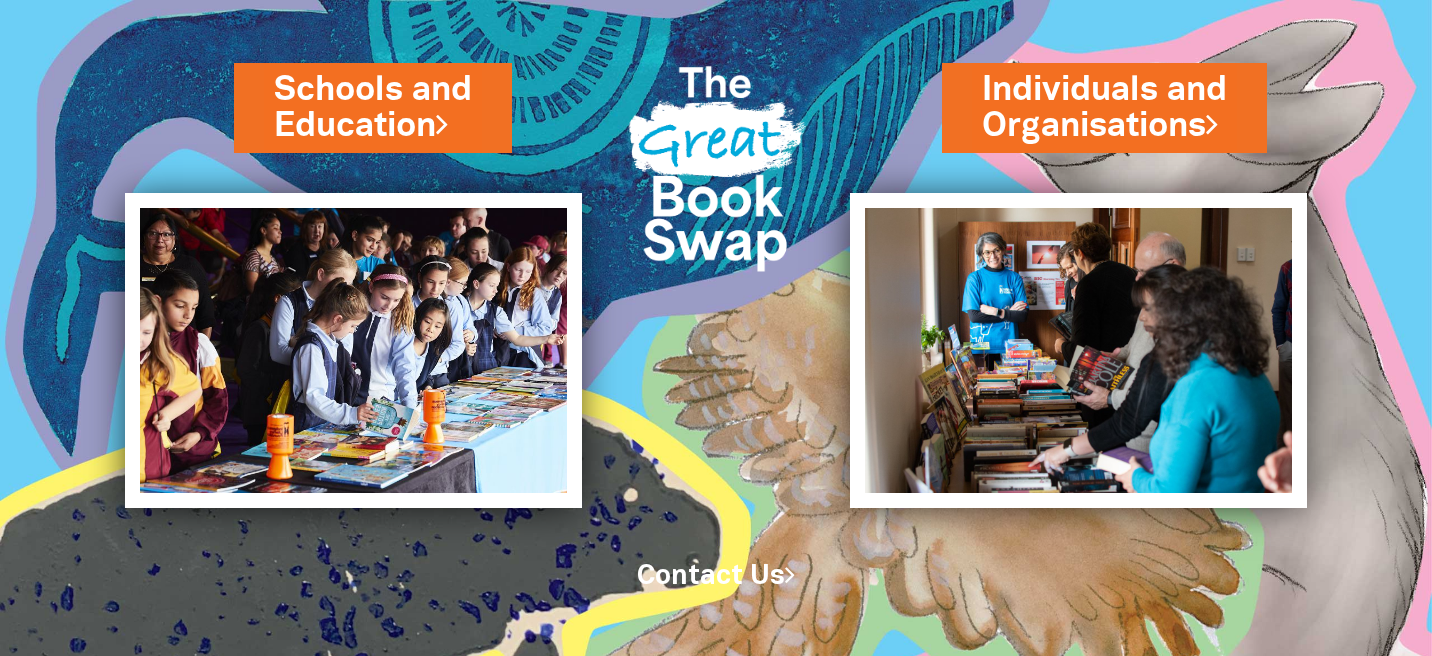 scroll, scrollTop: 0, scrollLeft: 0, axis: both 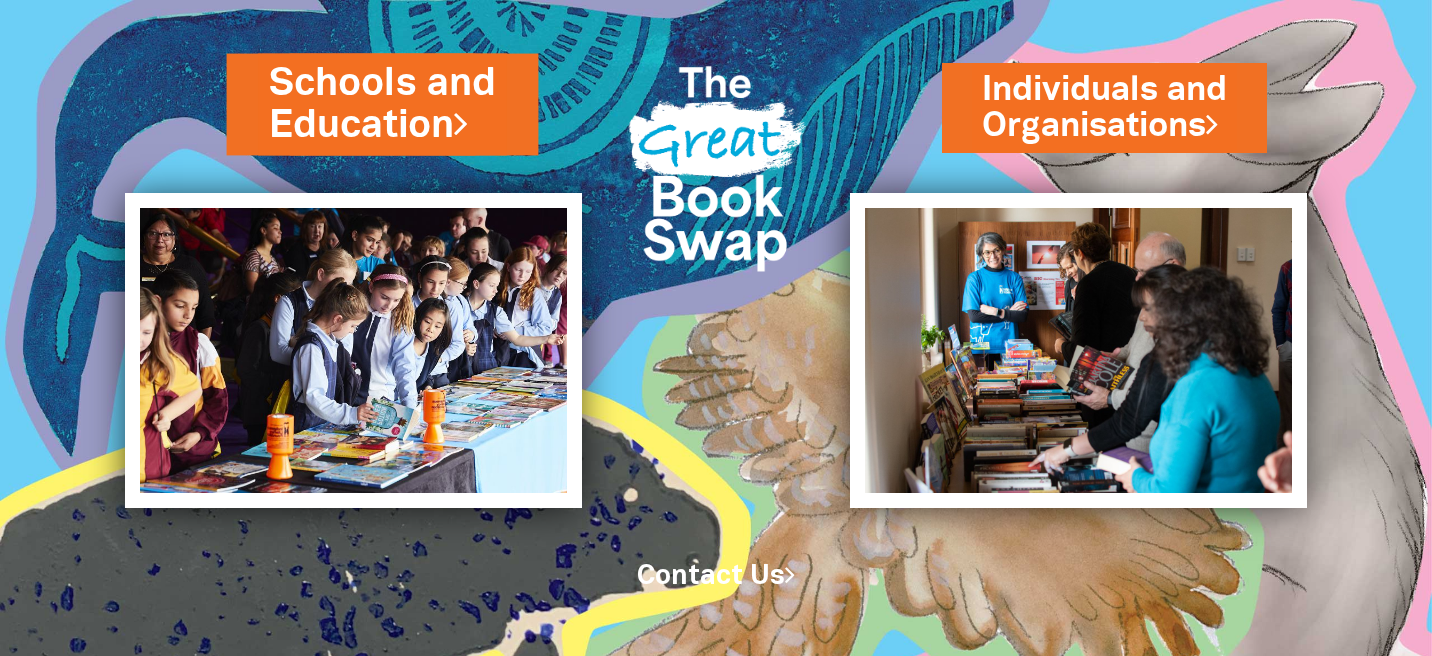 click on "Schools and Education" at bounding box center (383, 104) 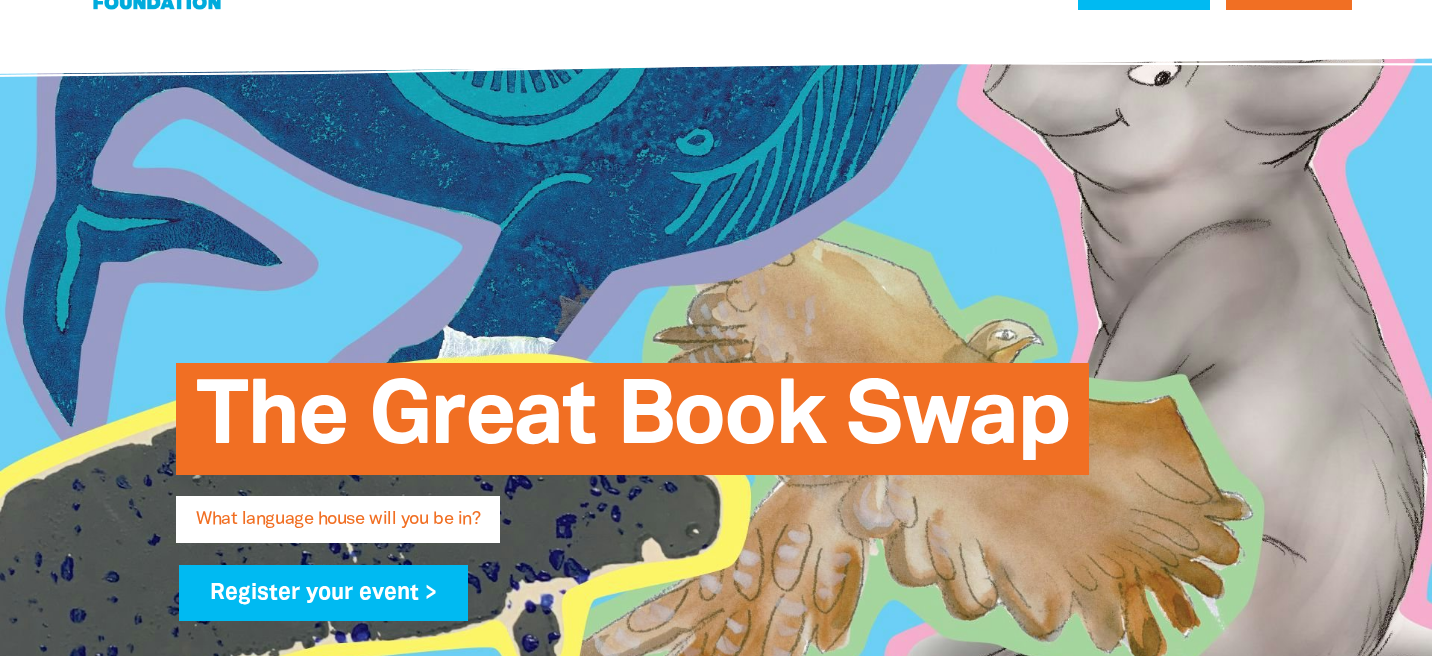 scroll, scrollTop: 117, scrollLeft: 0, axis: vertical 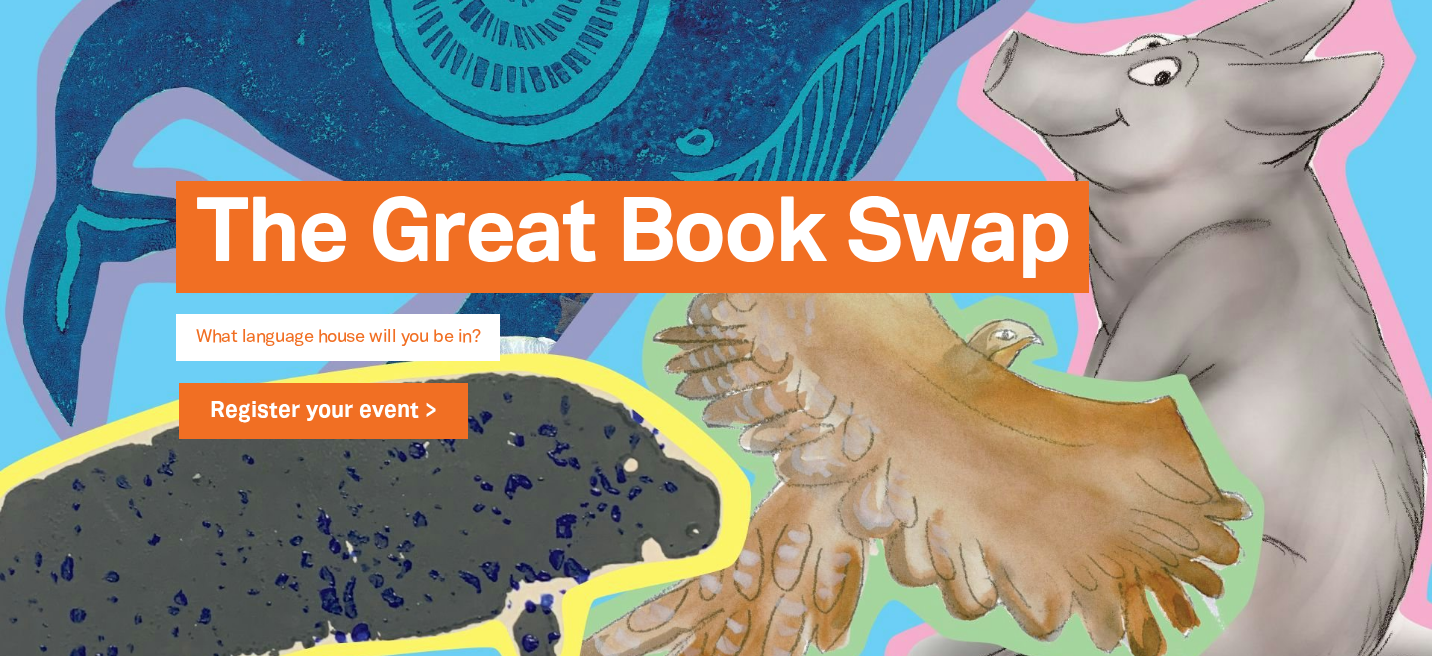 click on "Register your event >" at bounding box center (323, 411) 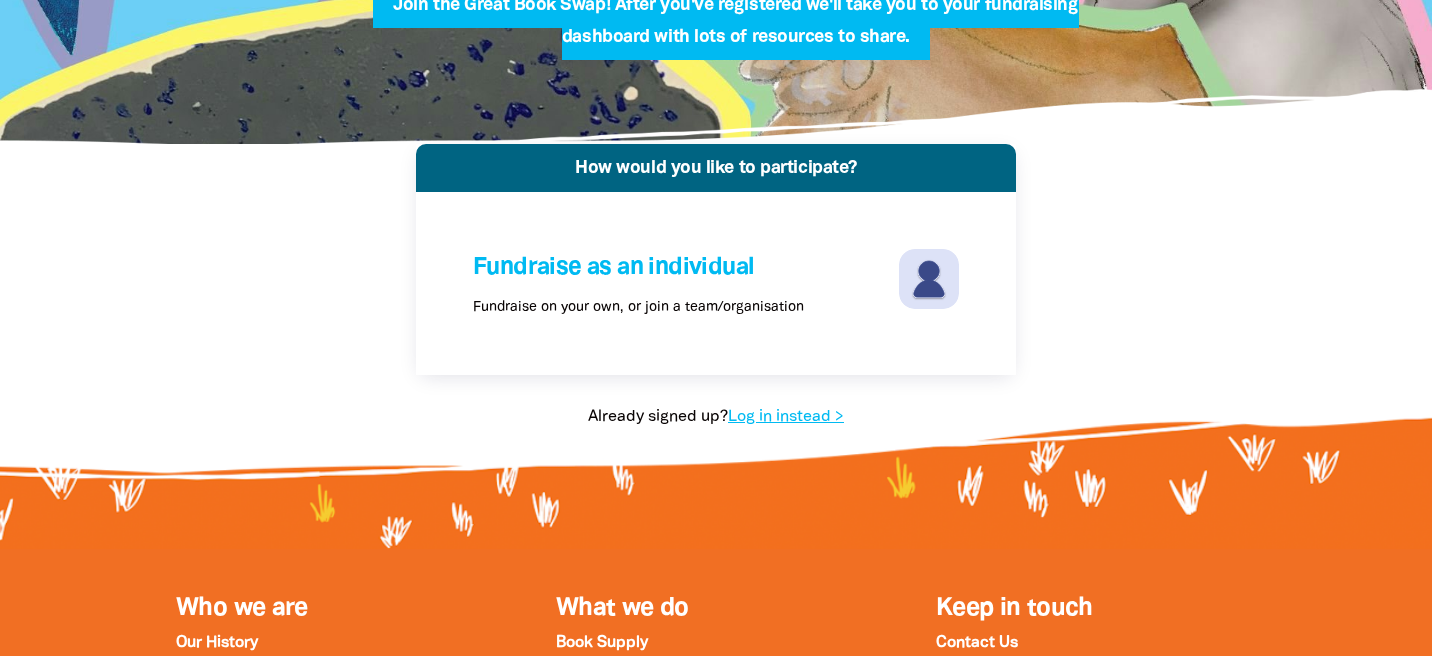 scroll, scrollTop: 335, scrollLeft: 0, axis: vertical 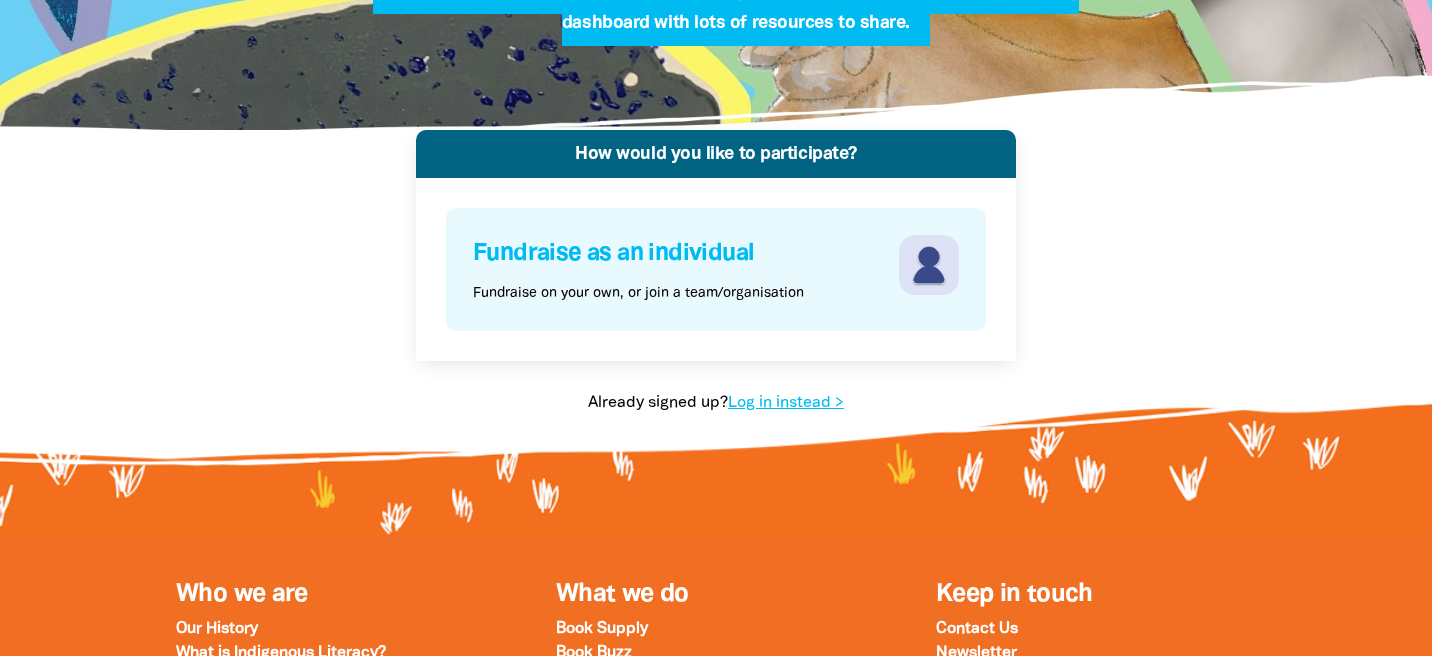 click on "Fundraise on your own, or join a team/organisation" at bounding box center (638, 293) 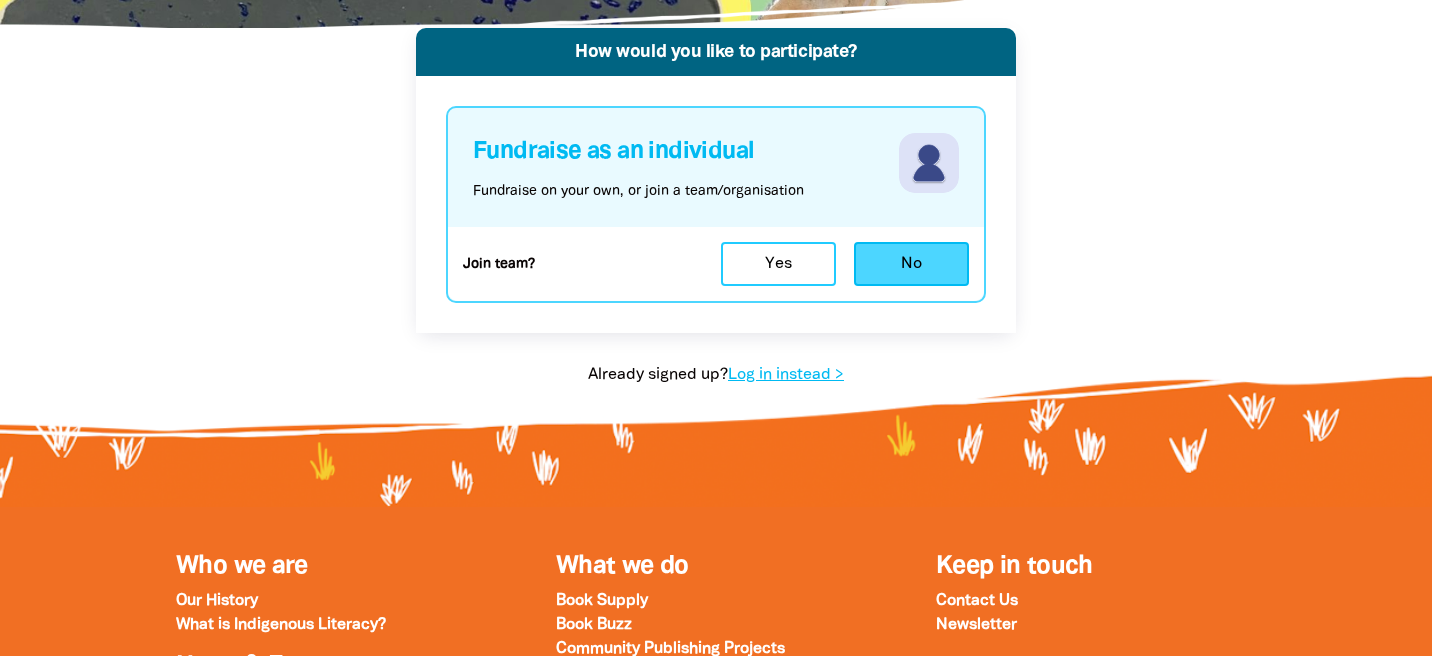 click on "No" at bounding box center (911, 264) 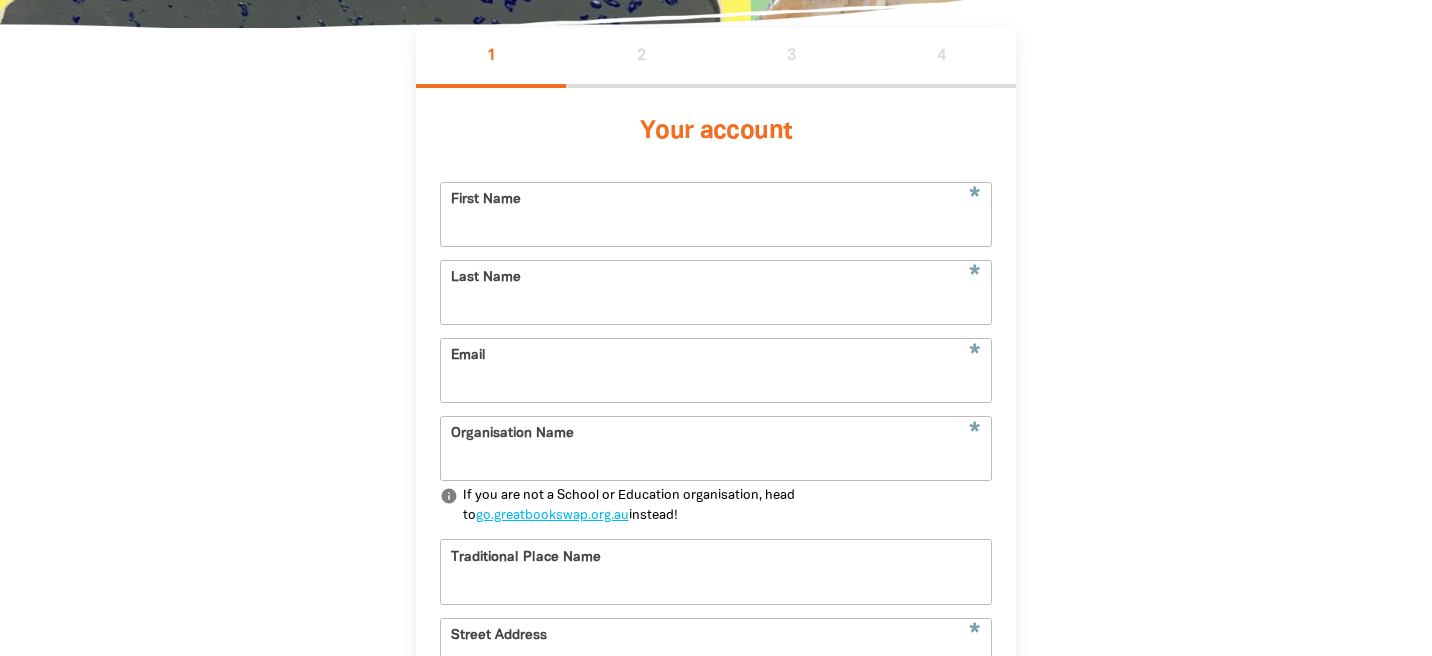 scroll, scrollTop: 464, scrollLeft: 0, axis: vertical 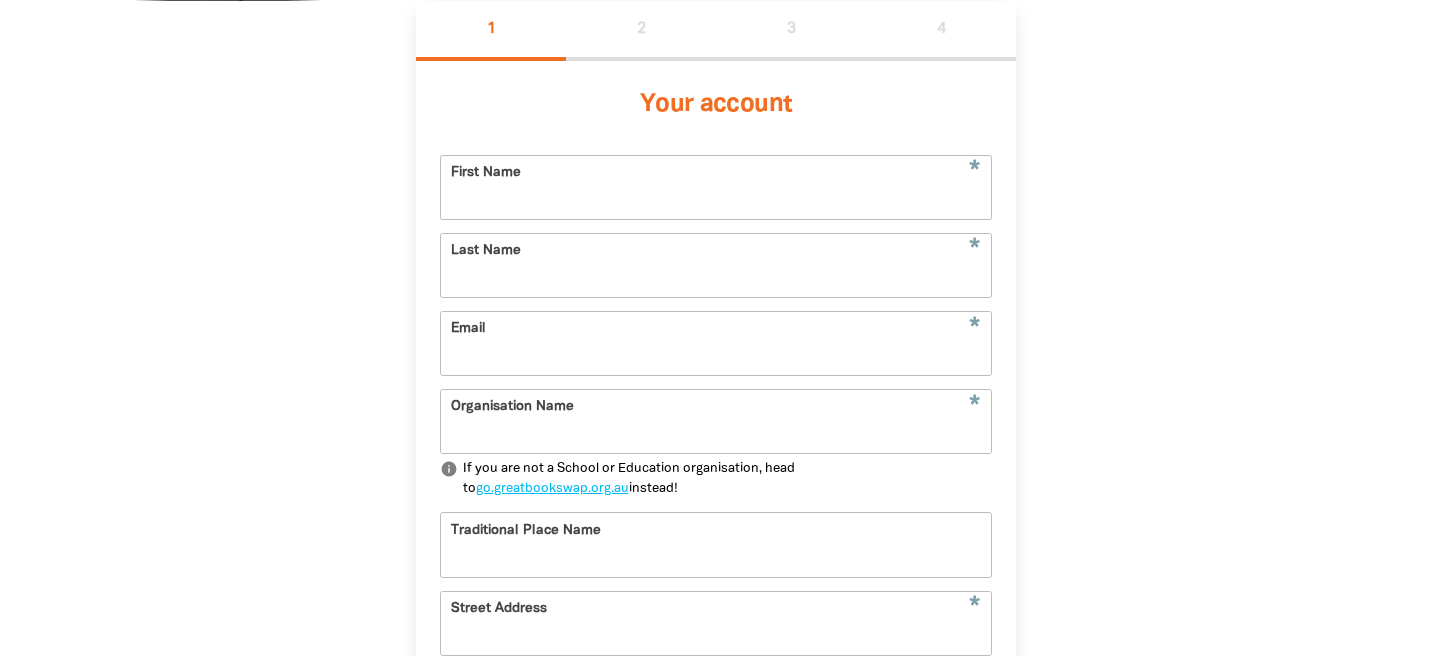 click on "First Name" at bounding box center (716, 187) 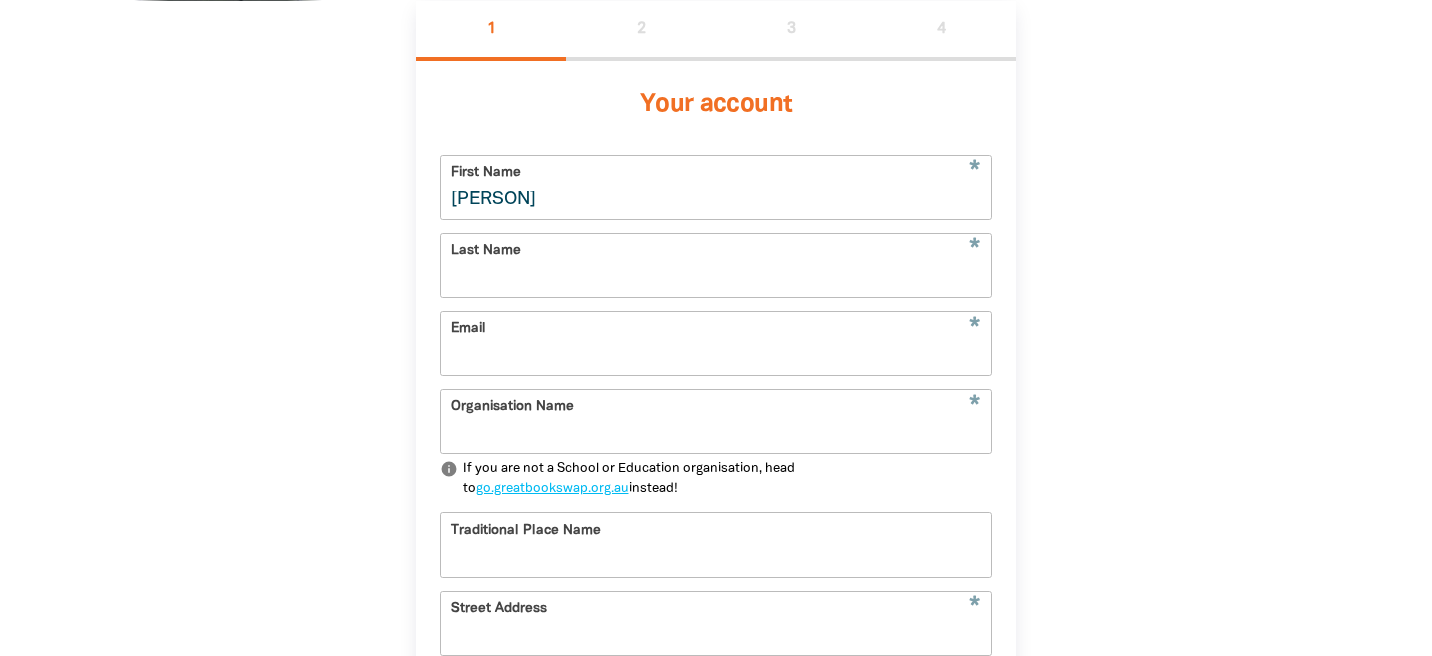 type on "[NAME]" 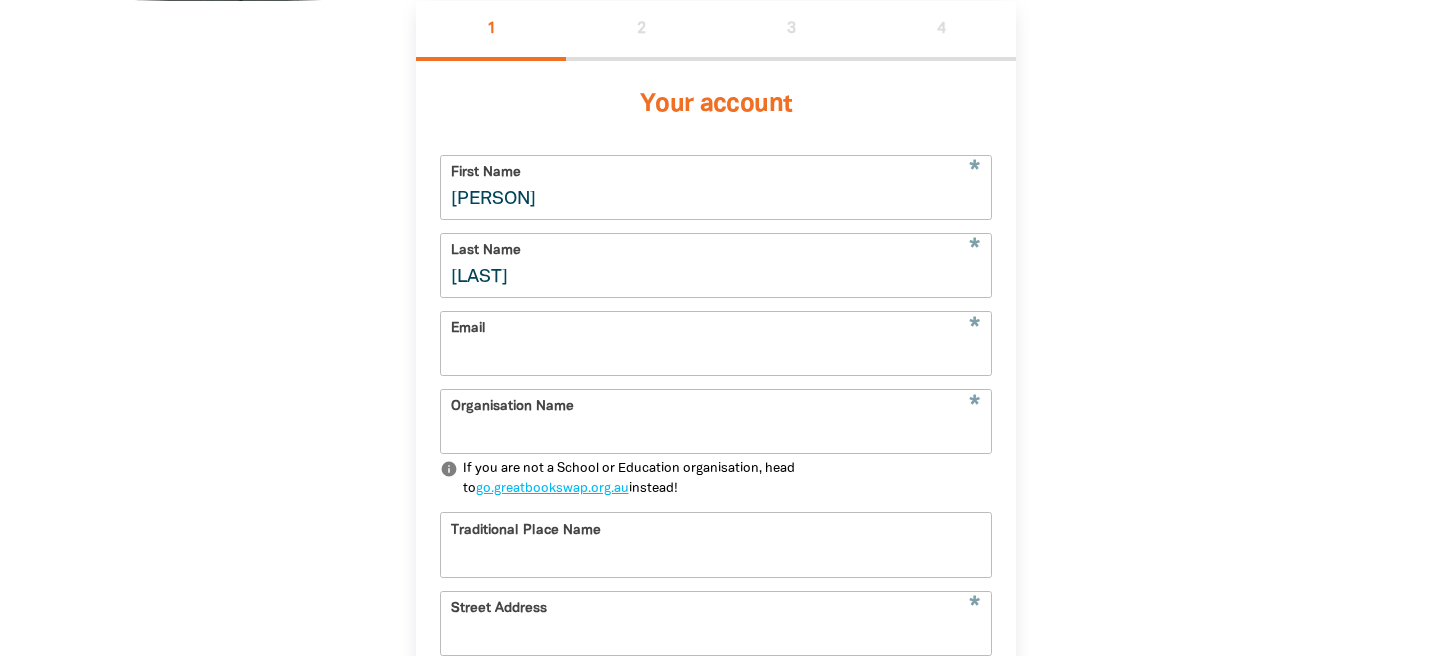 type on "[NAME]" 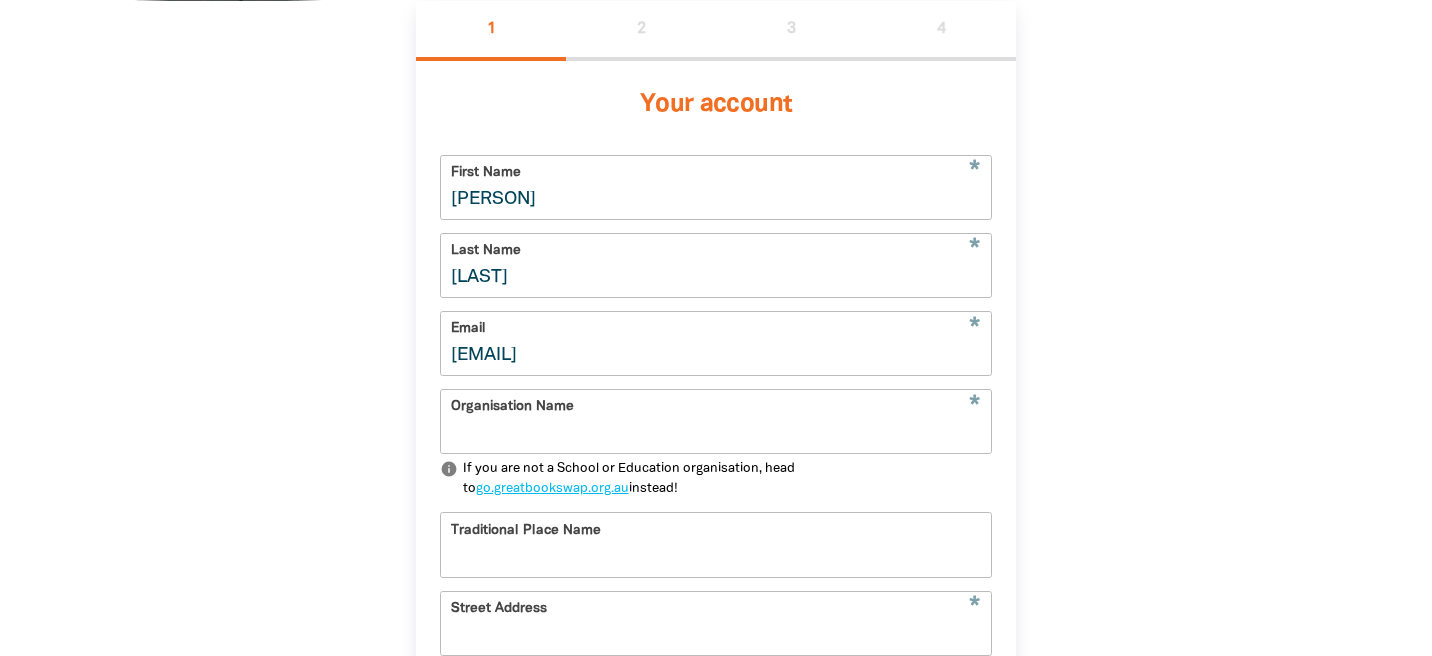 click on "Organisation Name" at bounding box center (716, 421) 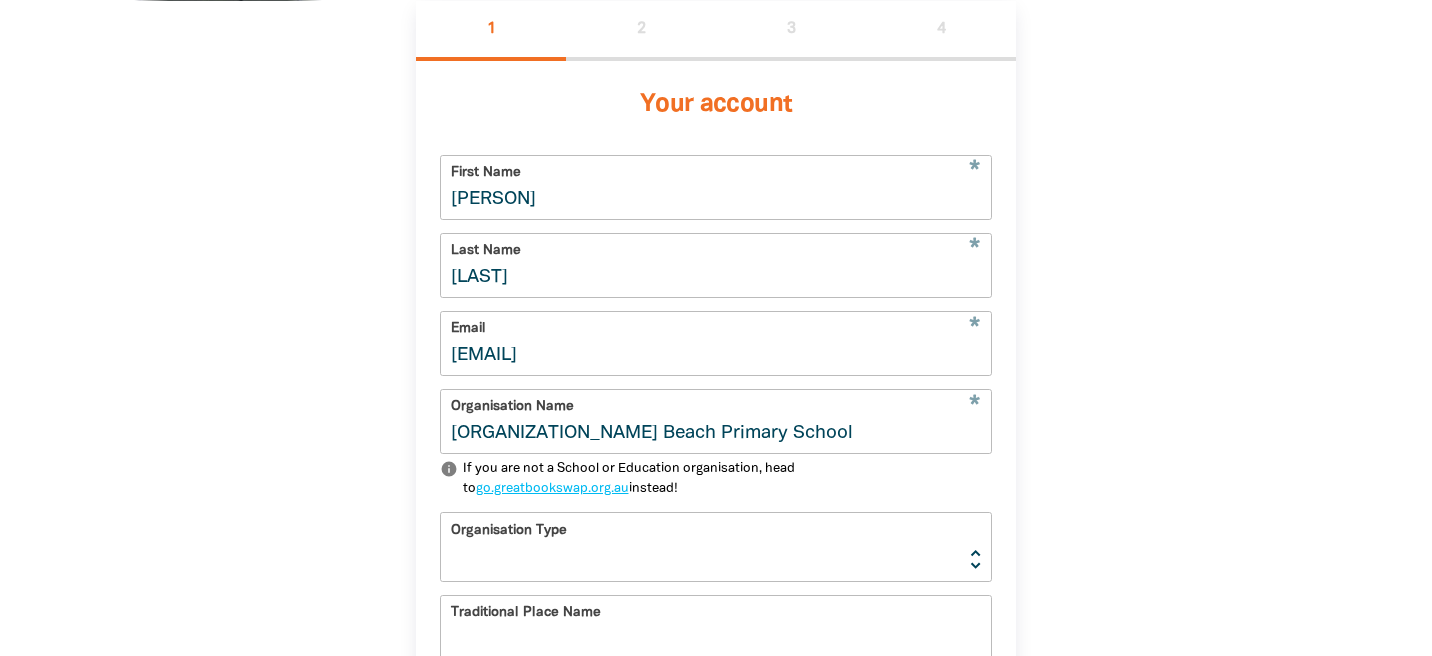 type on "Brighton Beach Primary School" 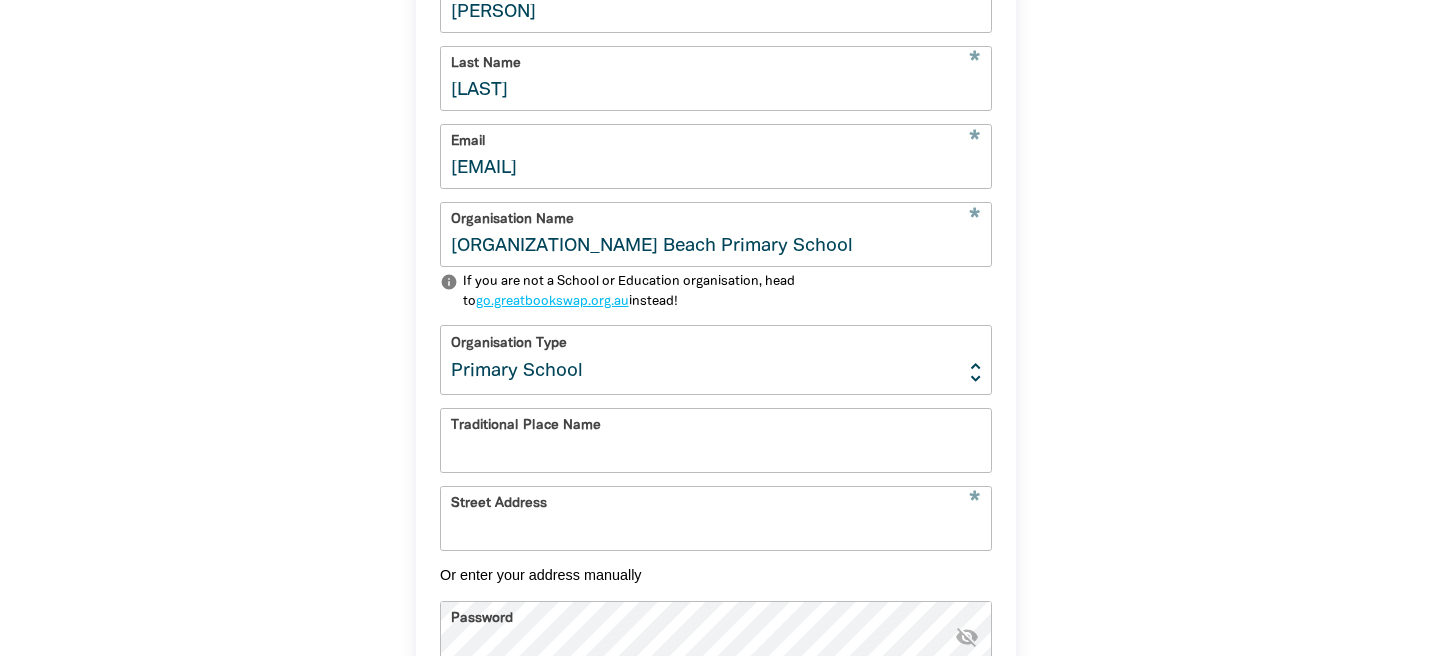 scroll, scrollTop: 685, scrollLeft: 0, axis: vertical 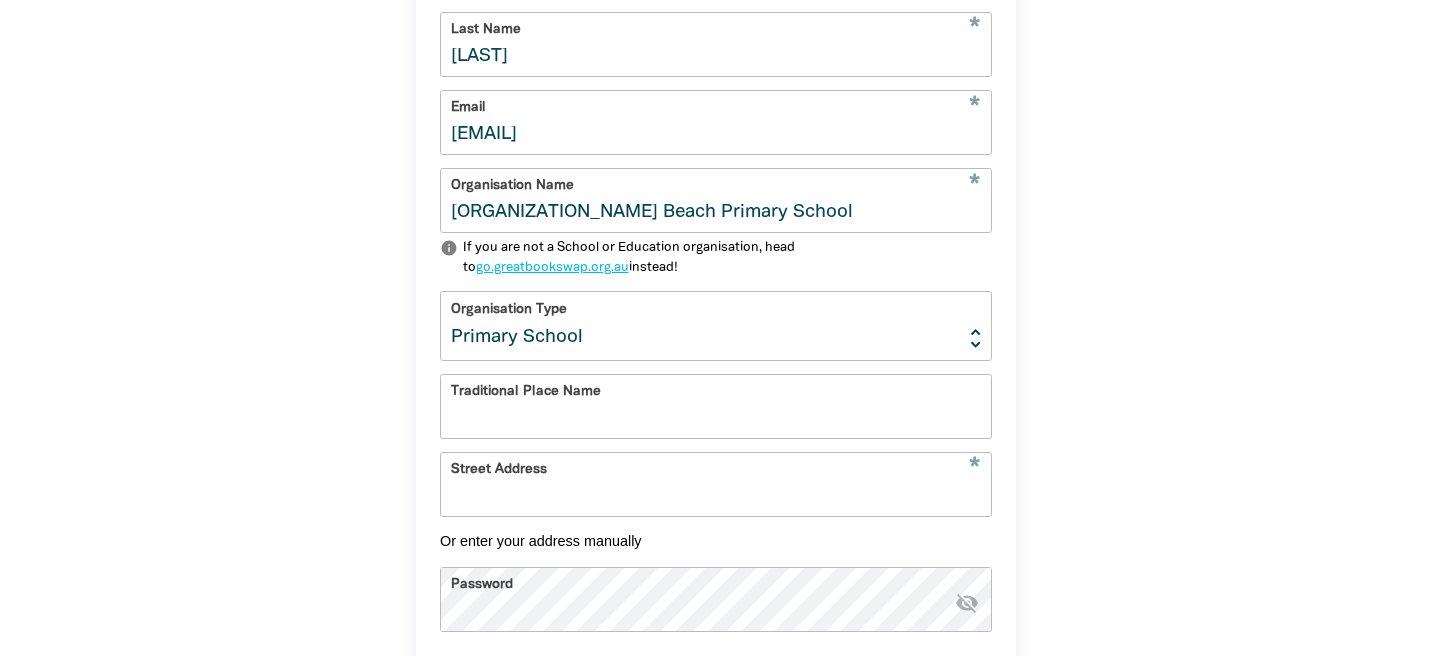 click on "* First Name El * Last Name Martin * Email el.martin@Education.vic.gov.au * Organisation Name Brighton Beach Primary School info If you are not a School or Education organisation, head to  go.greatbookswap.org.au  instead!  Organisation Type Early Learning Primary School High School K-12 University or TAFE Community Library Traditional Place Name * Street Address Or enter your address manually Password * visibility_off chevron_left Back Next" at bounding box center [716, 318] 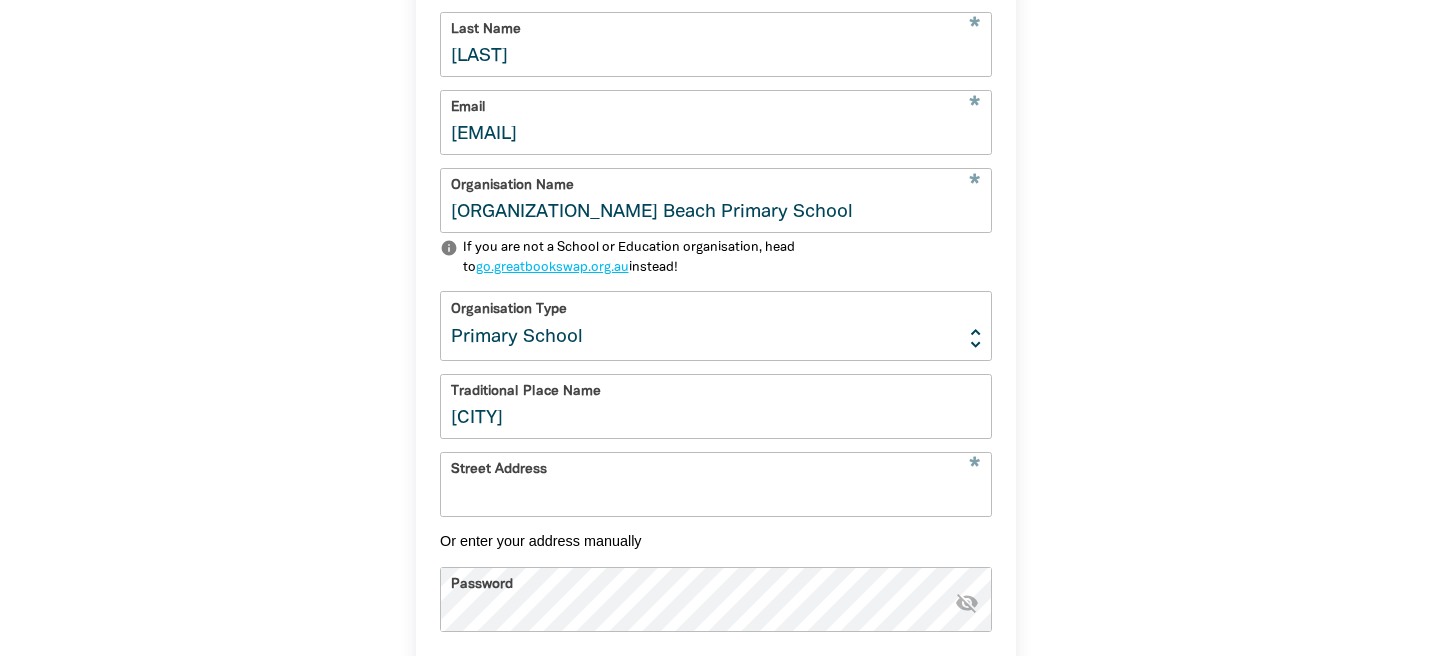 type on "[LOCATION]" 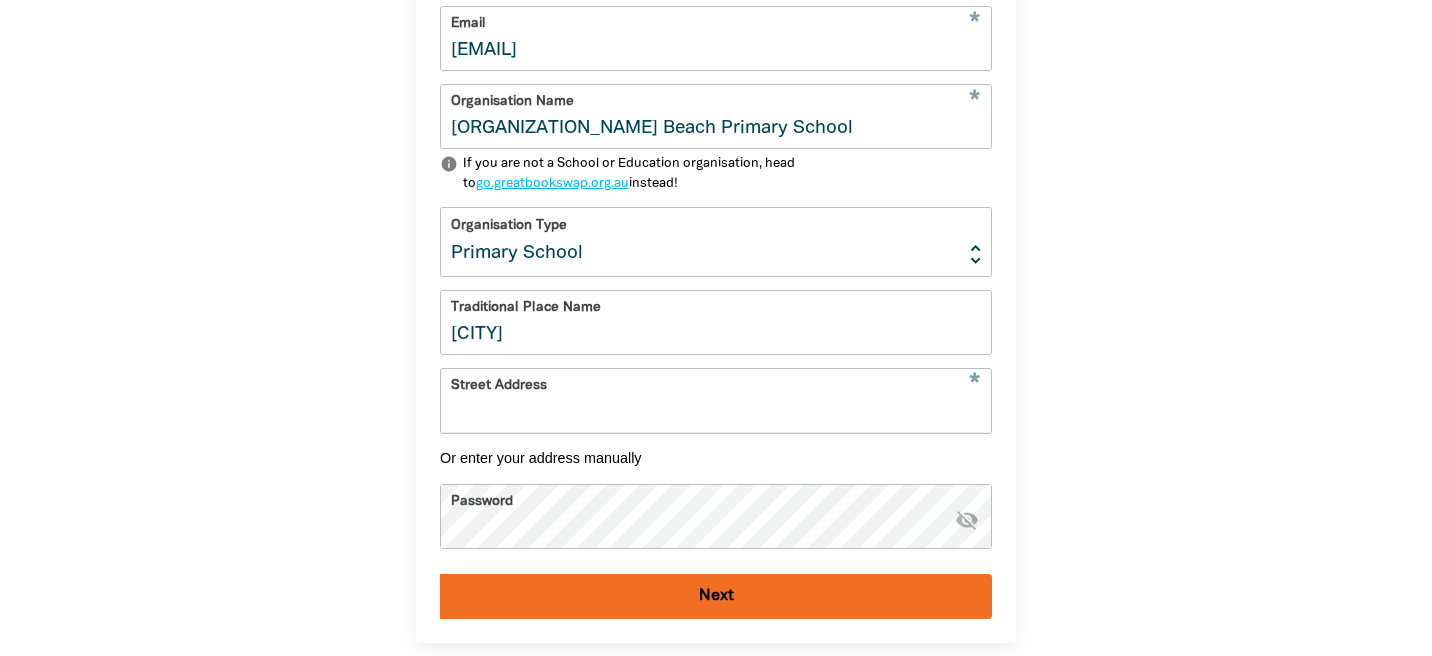 scroll, scrollTop: 785, scrollLeft: 0, axis: vertical 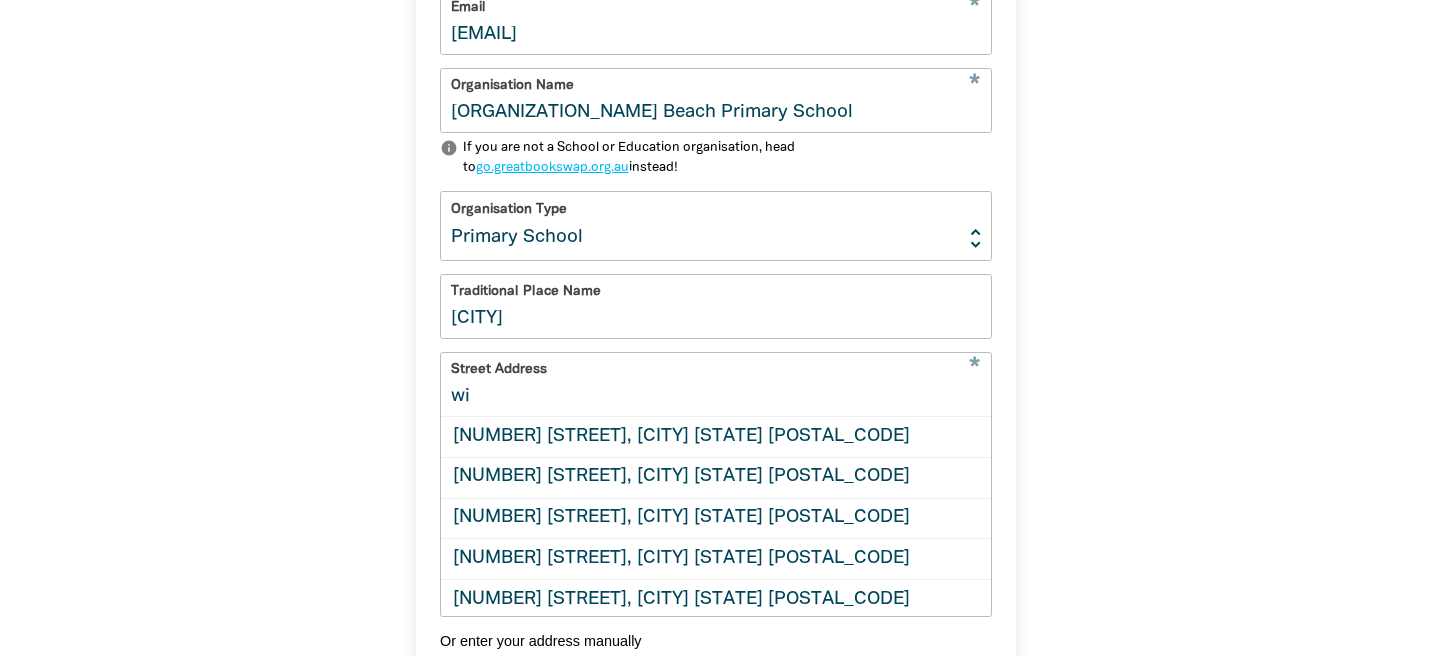 type on "w" 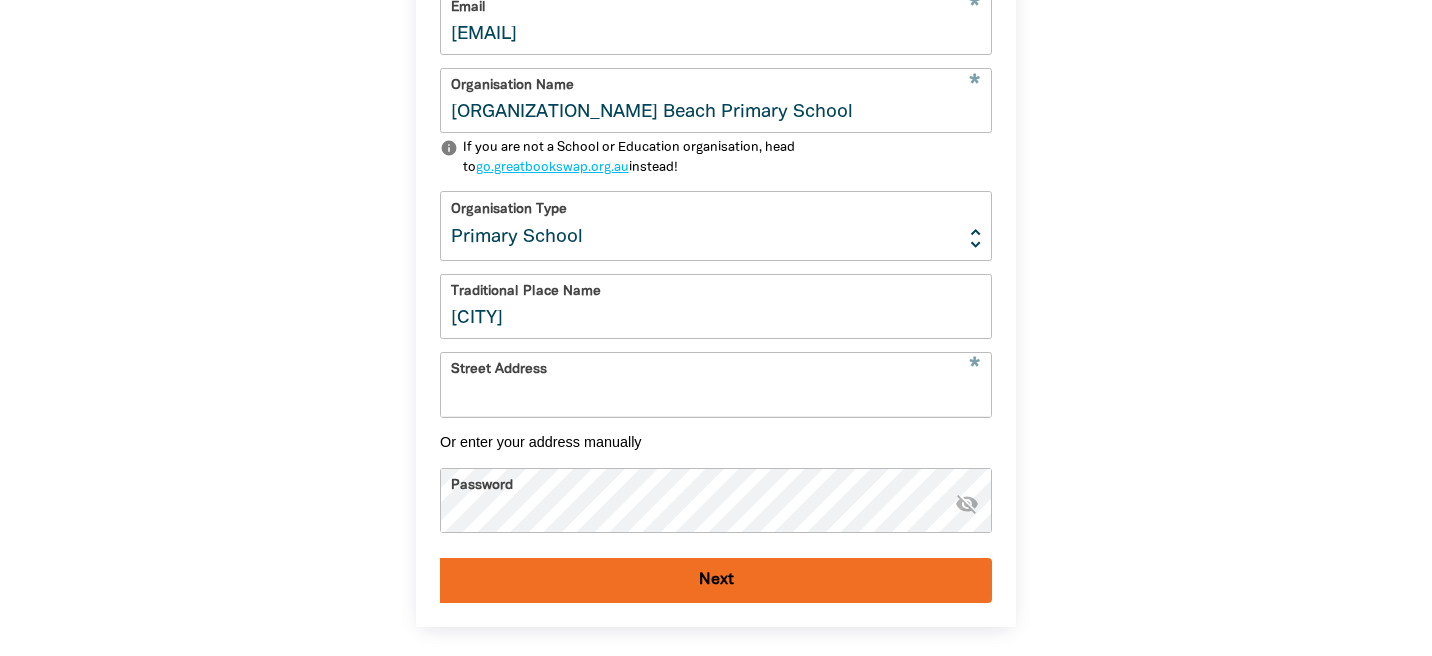 paste on "19 Windermere Cres, Brighton VIC 3186" 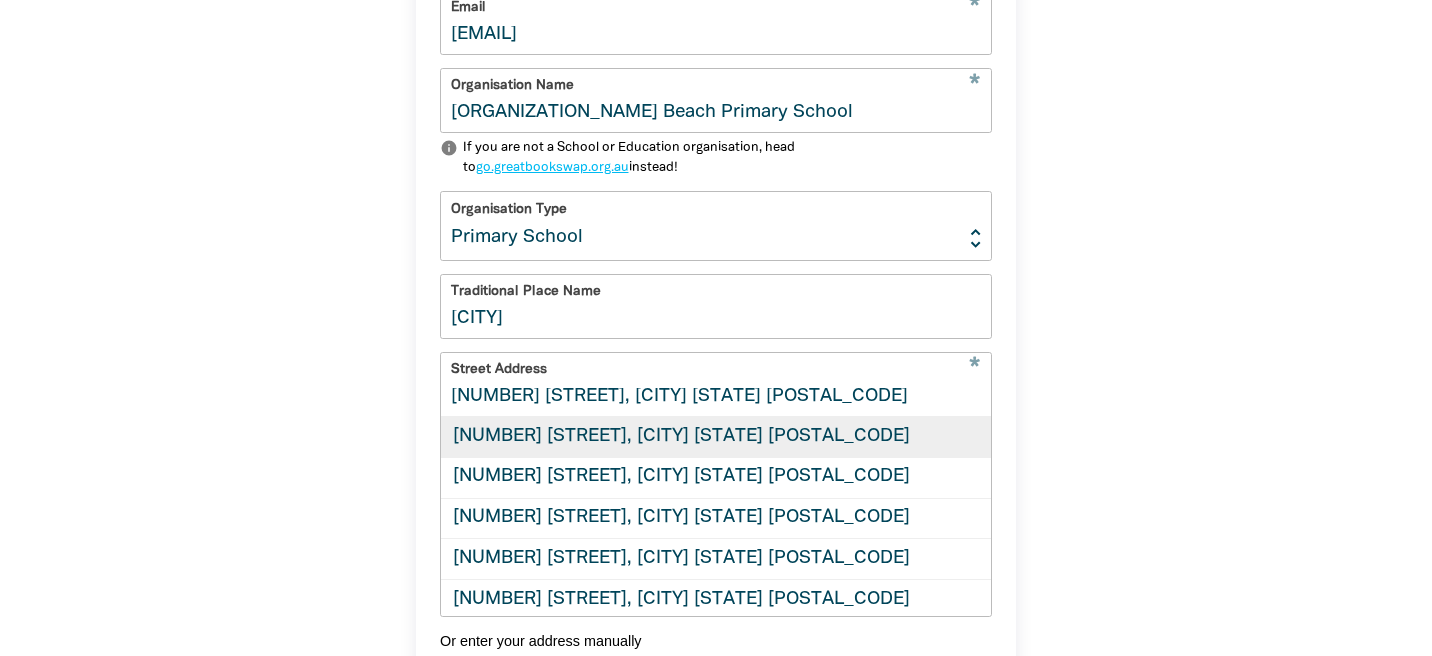 click on "[NUMBER] [STREET], [CITY] [STATE] [POSTAL_CODE]" at bounding box center [716, 437] 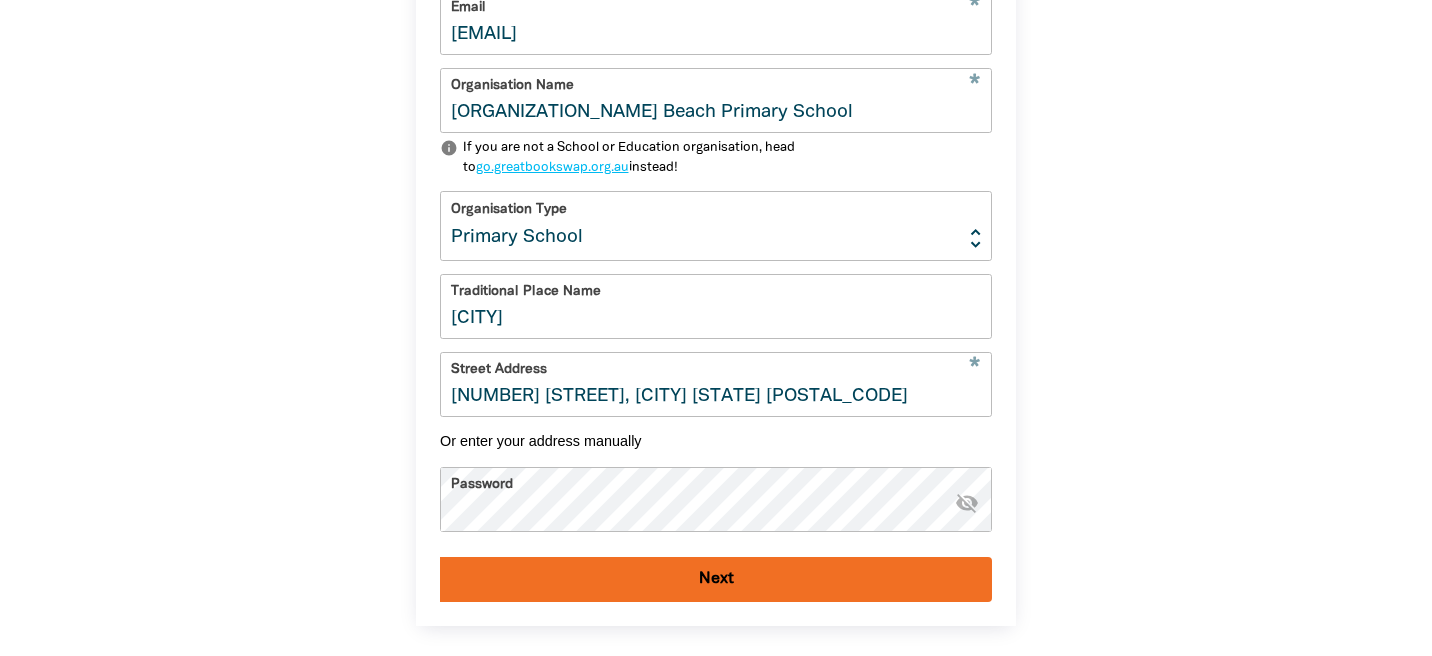 click on "Next" at bounding box center (716, 579) 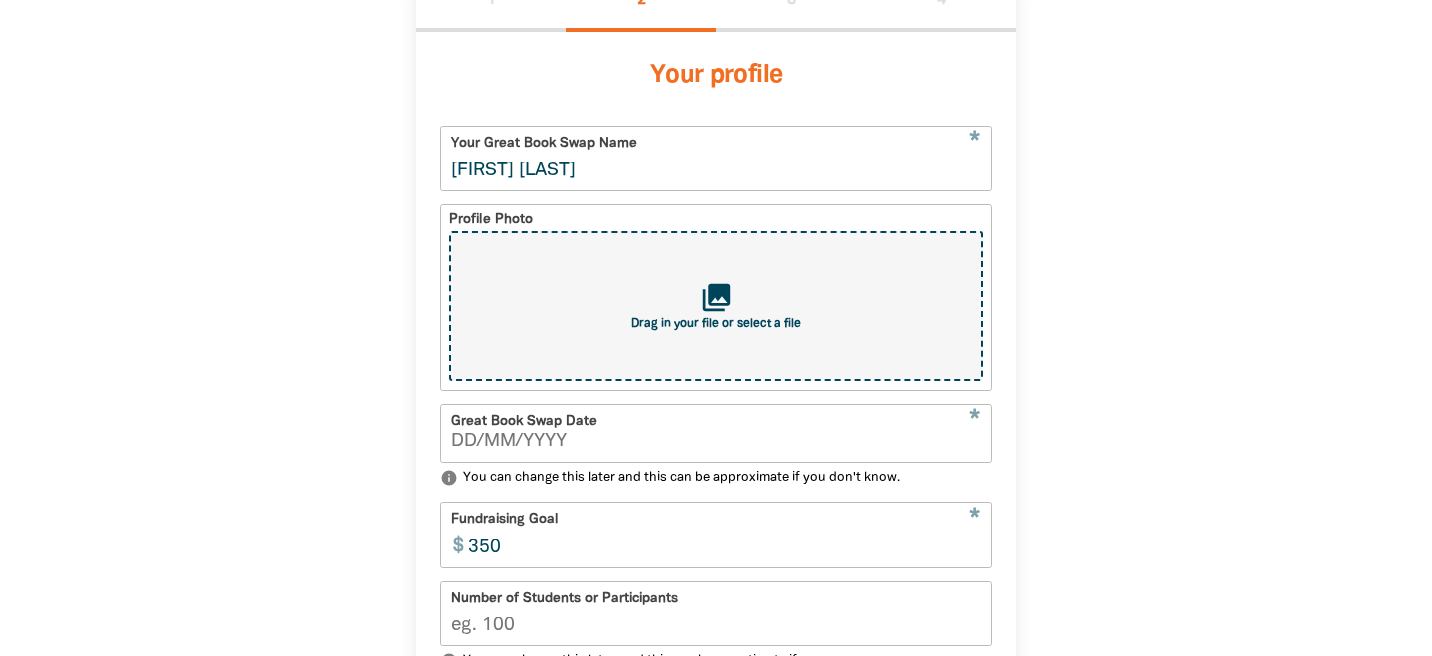 scroll, scrollTop: 464, scrollLeft: 0, axis: vertical 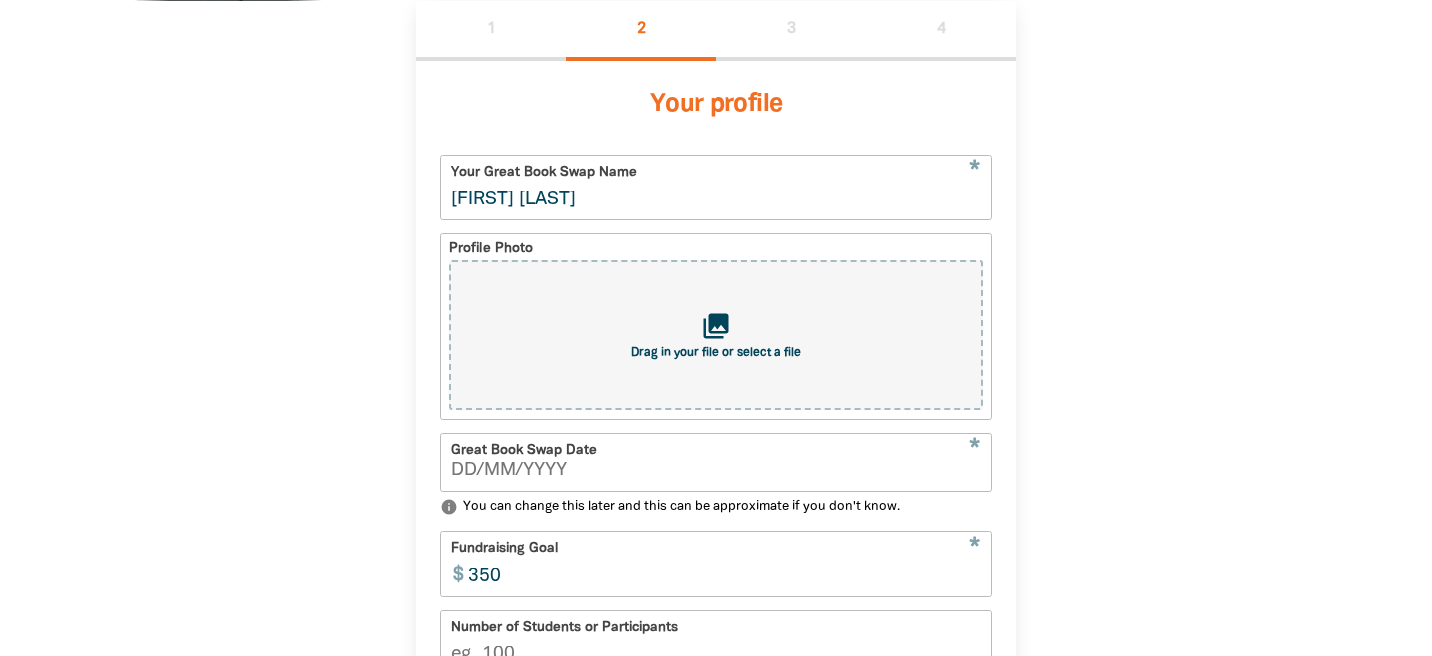 click on "El  Martin" at bounding box center (716, 187) 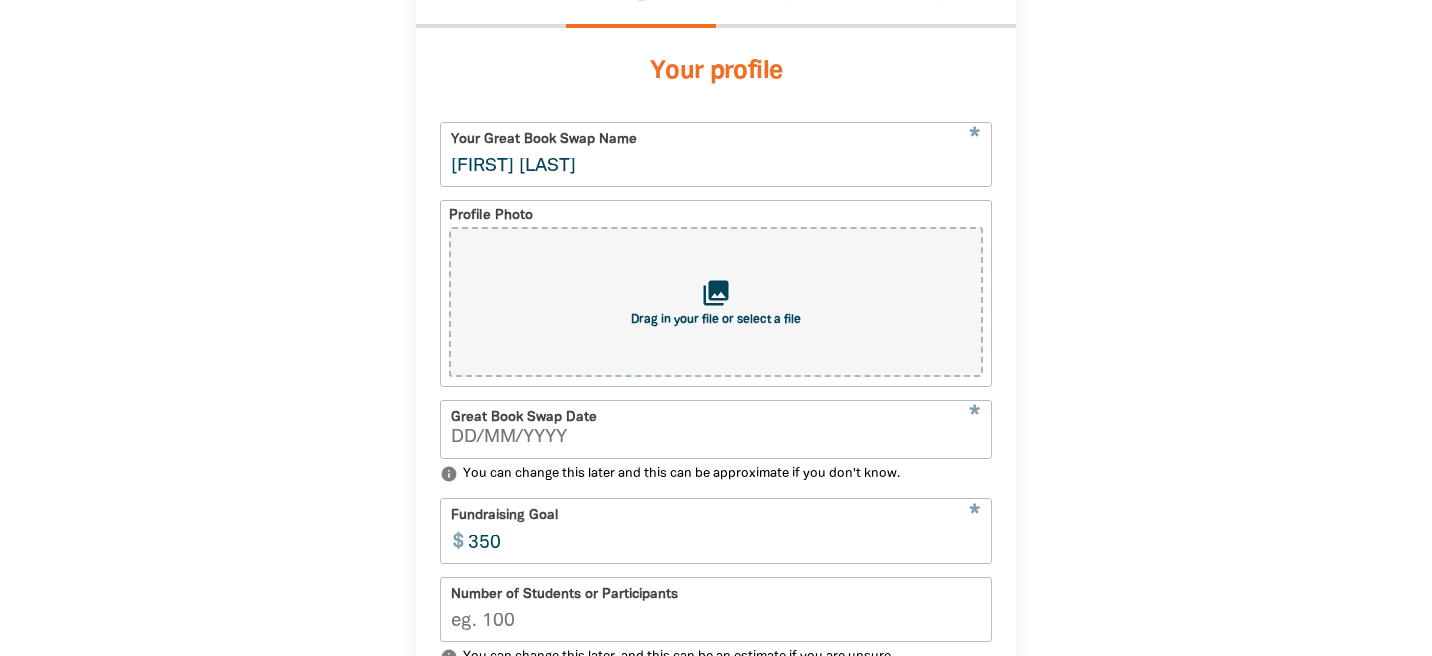 scroll, scrollTop: 514, scrollLeft: 0, axis: vertical 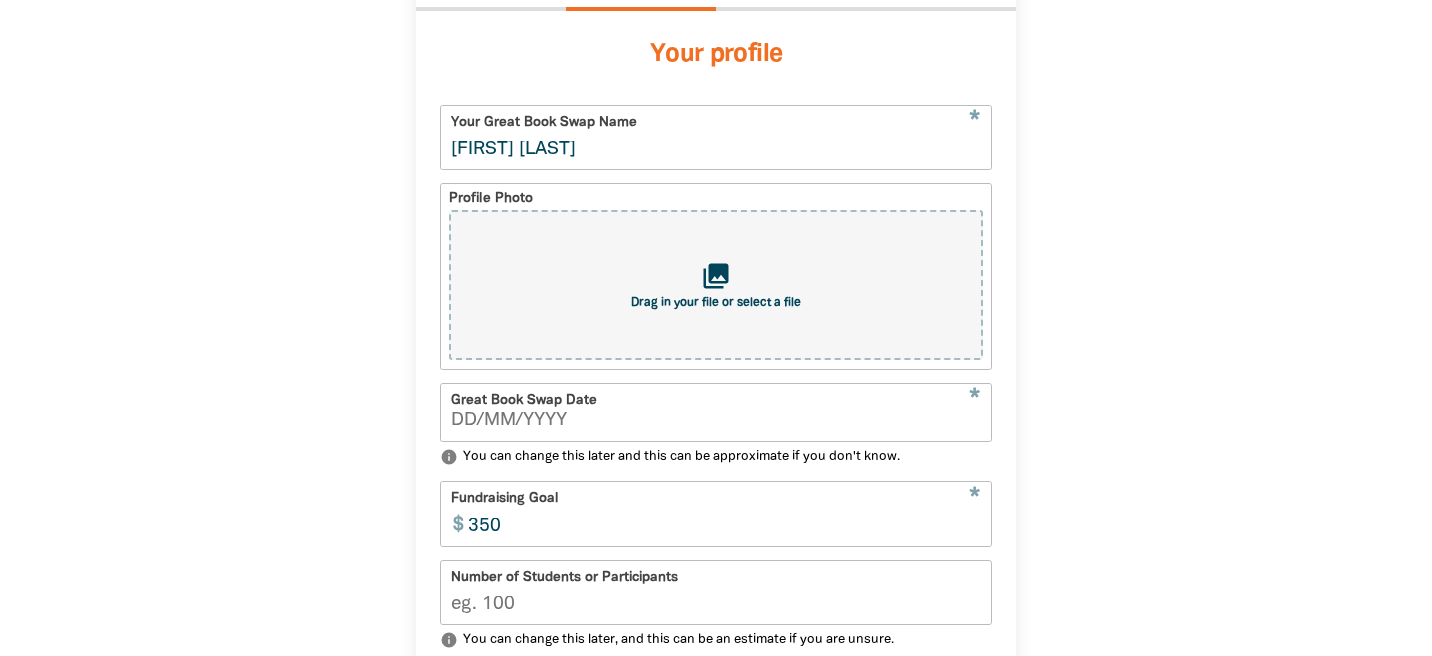 drag, startPoint x: 591, startPoint y: 157, endPoint x: 432, endPoint y: 157, distance: 159 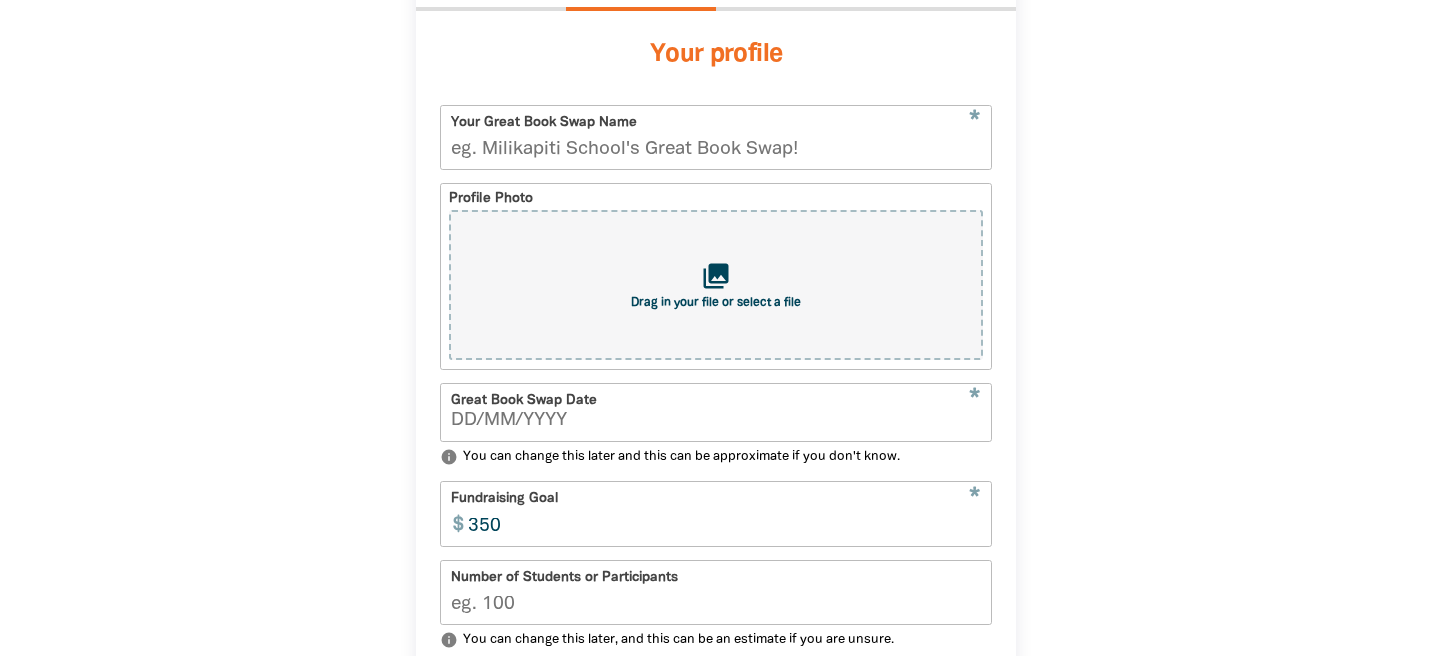 type on "B" 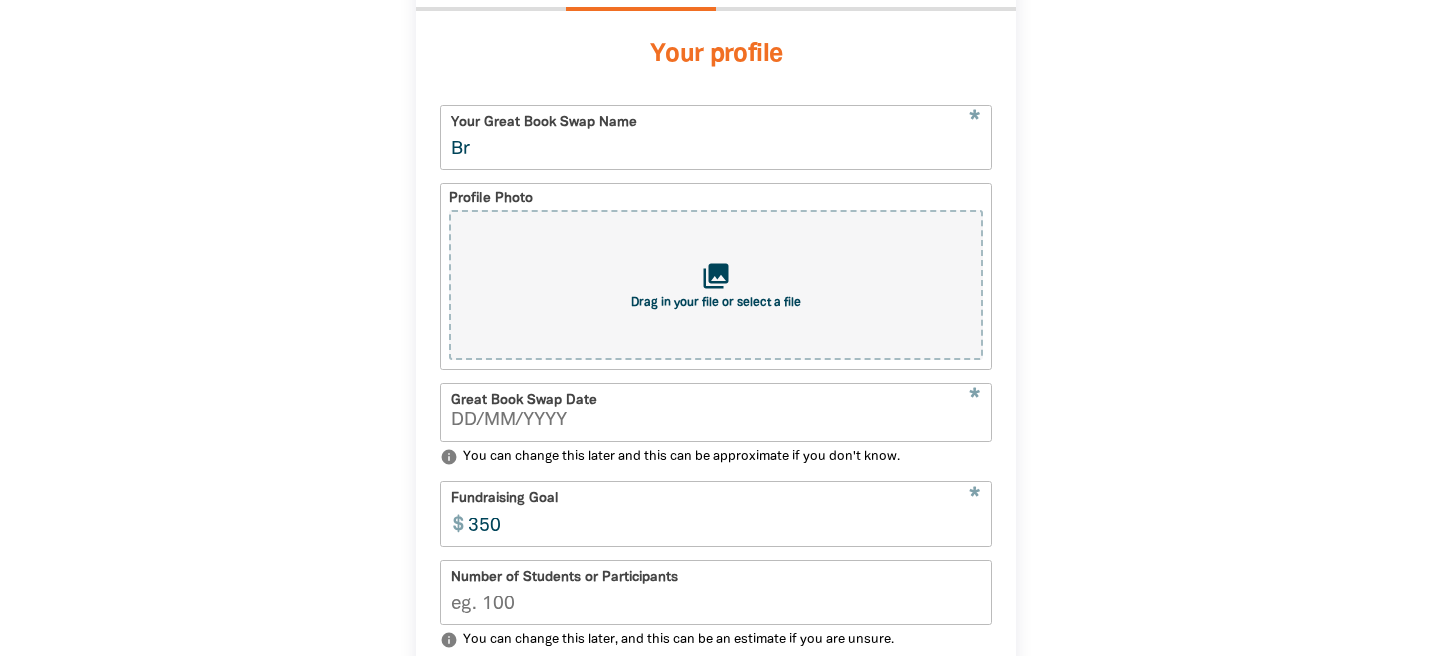 type on "B" 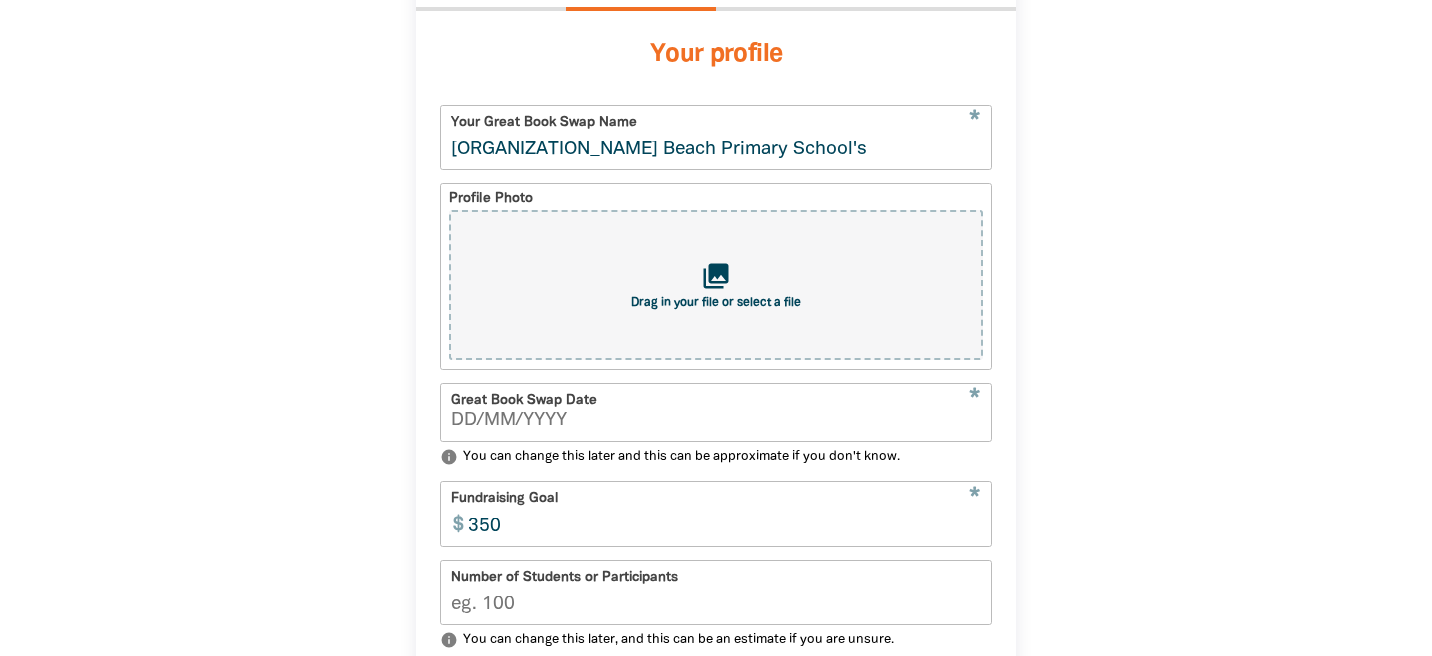 drag, startPoint x: 488, startPoint y: 119, endPoint x: 587, endPoint y: 122, distance: 99.04544 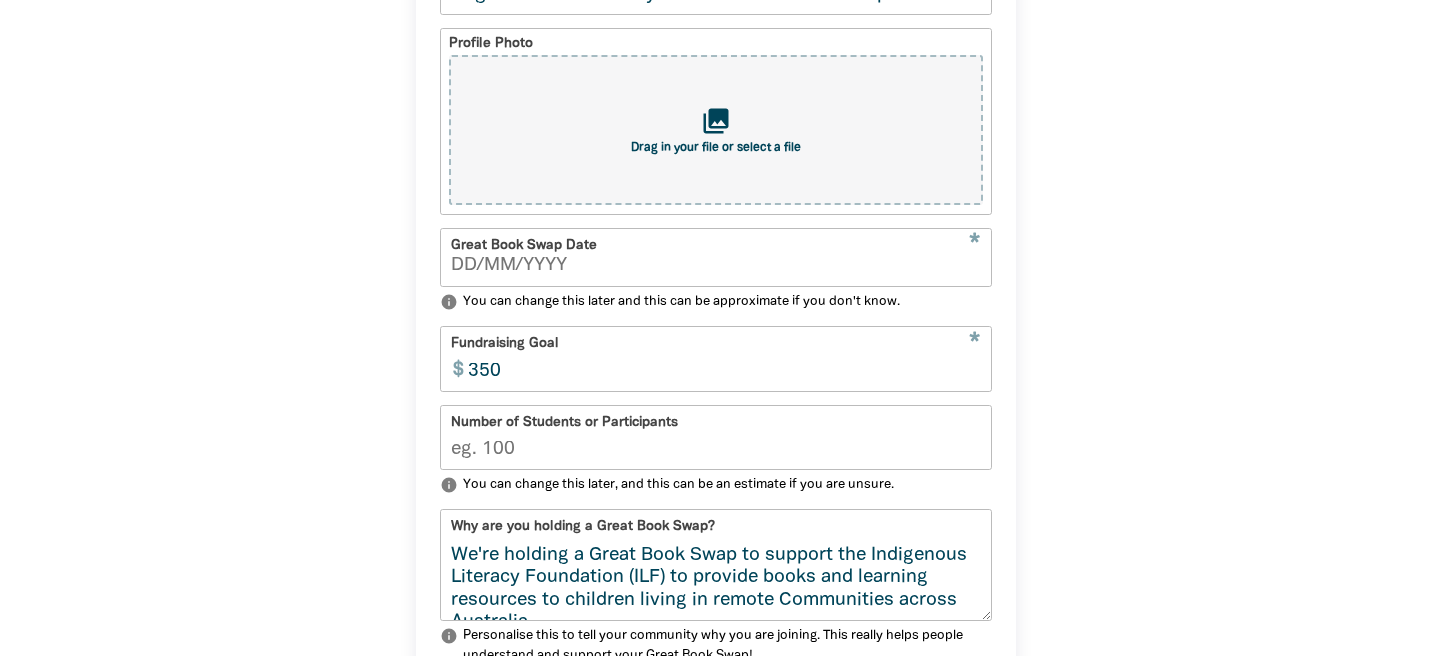 scroll, scrollTop: 678, scrollLeft: 0, axis: vertical 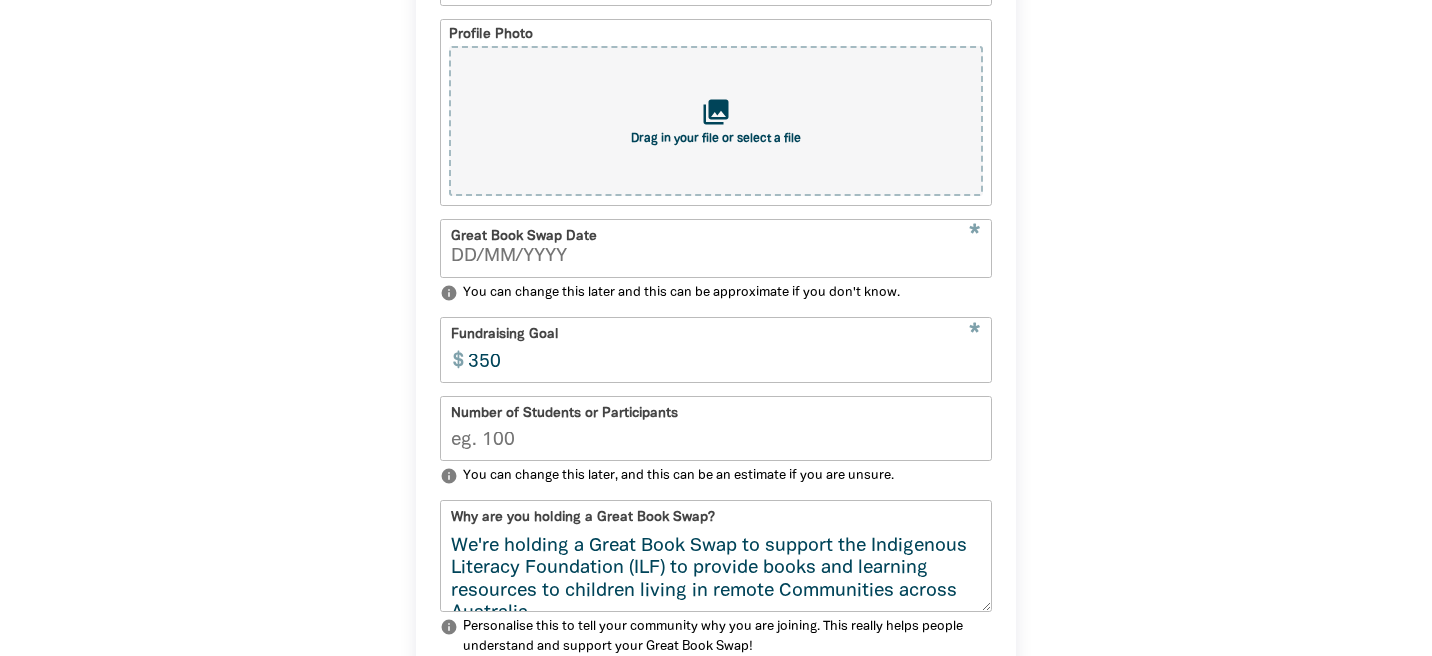 type on "Brighton Beach Primary School's Great Book Swap" 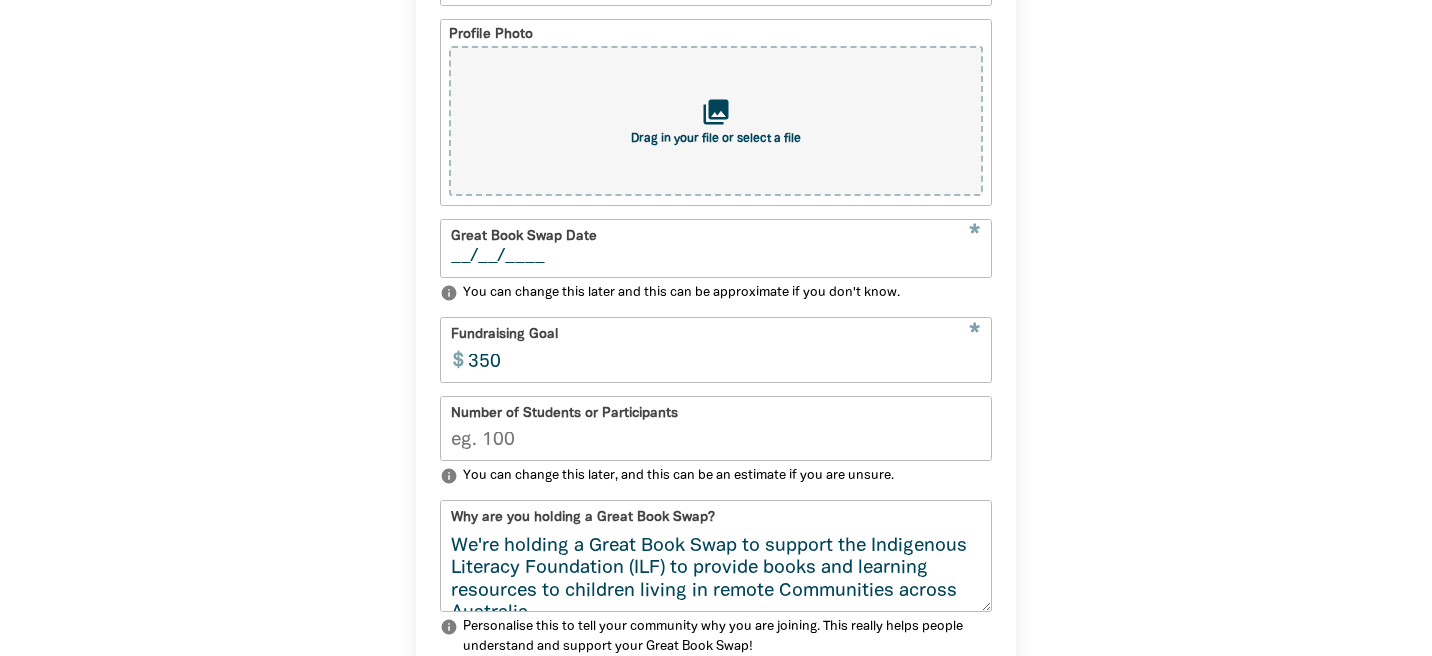 click on "__/__/____" at bounding box center (716, 257) 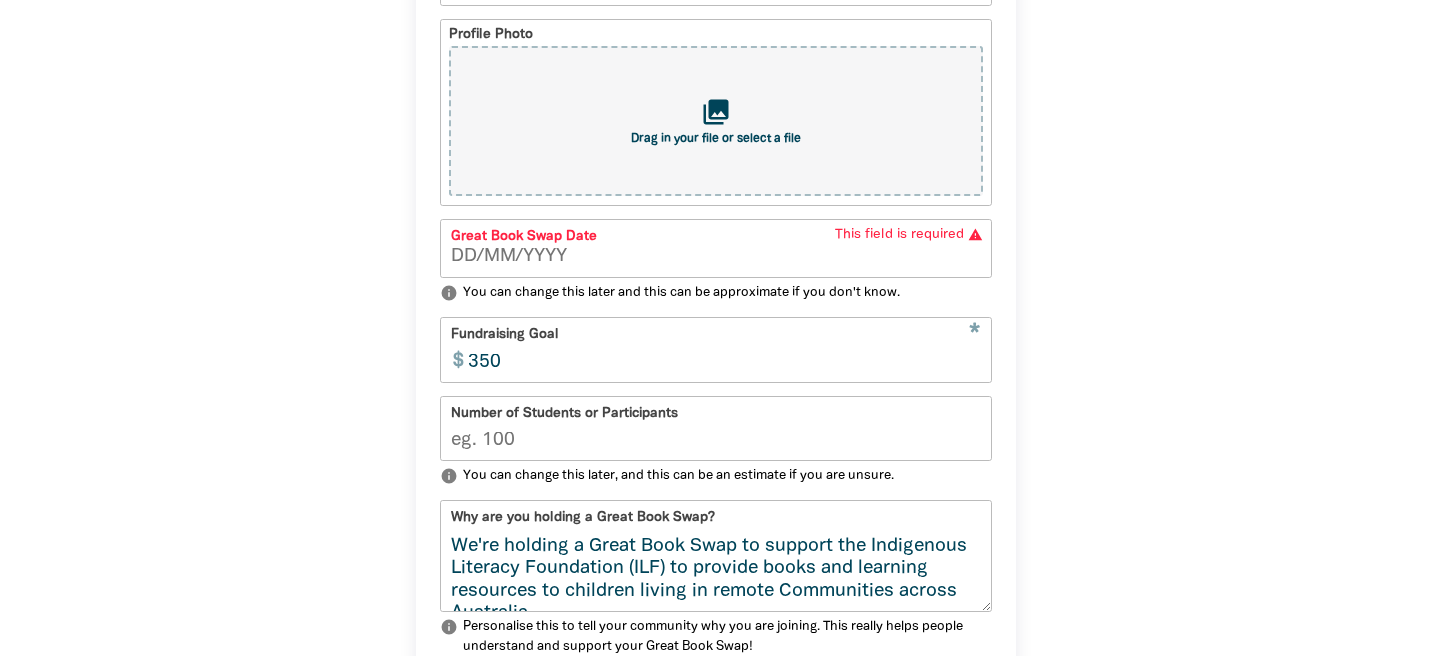 click on "Great Book Swap Date * This field is required warning" at bounding box center [716, 249] 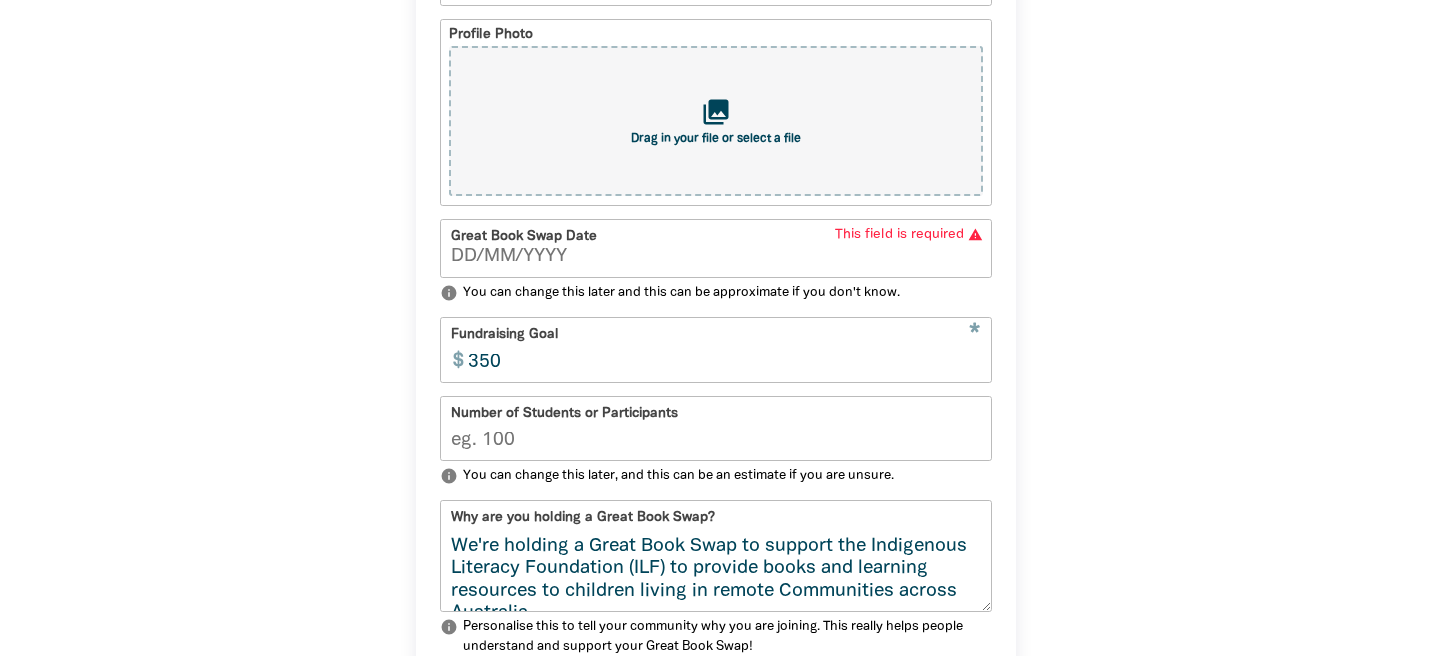 type on "__/__/____" 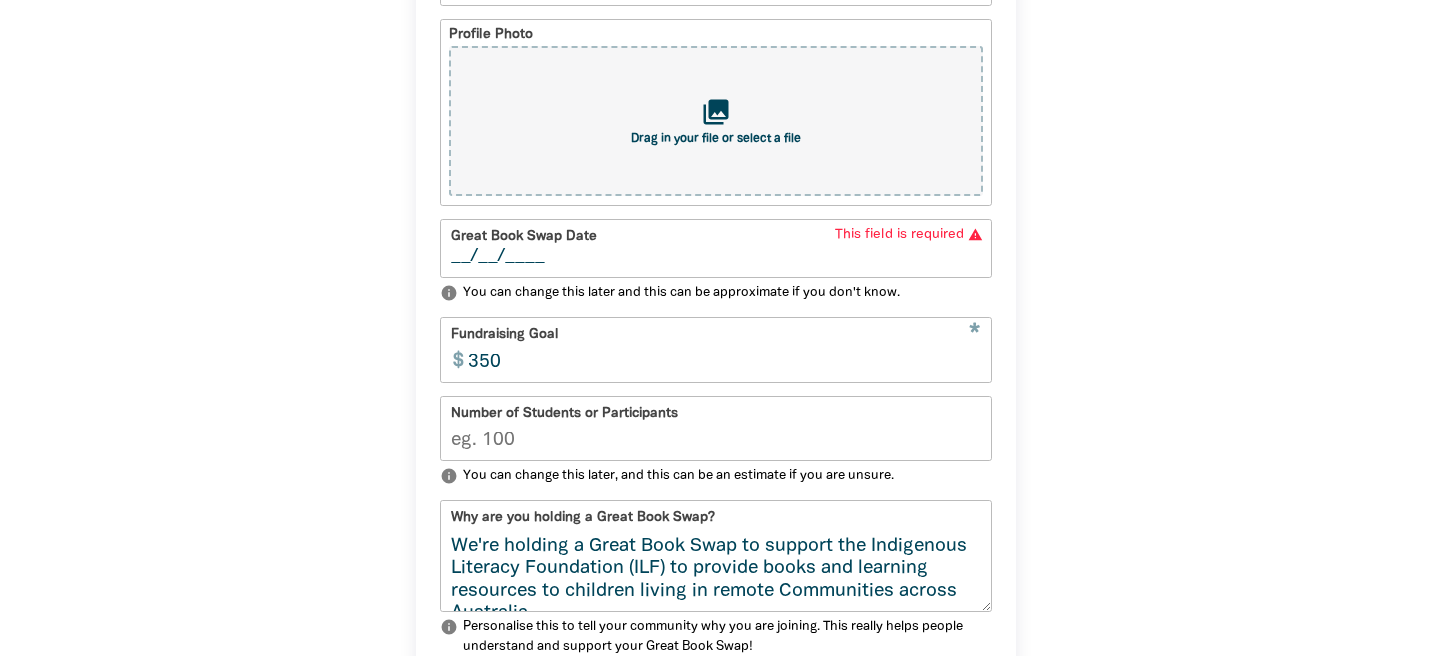 click on "__/__/____" at bounding box center [716, 257] 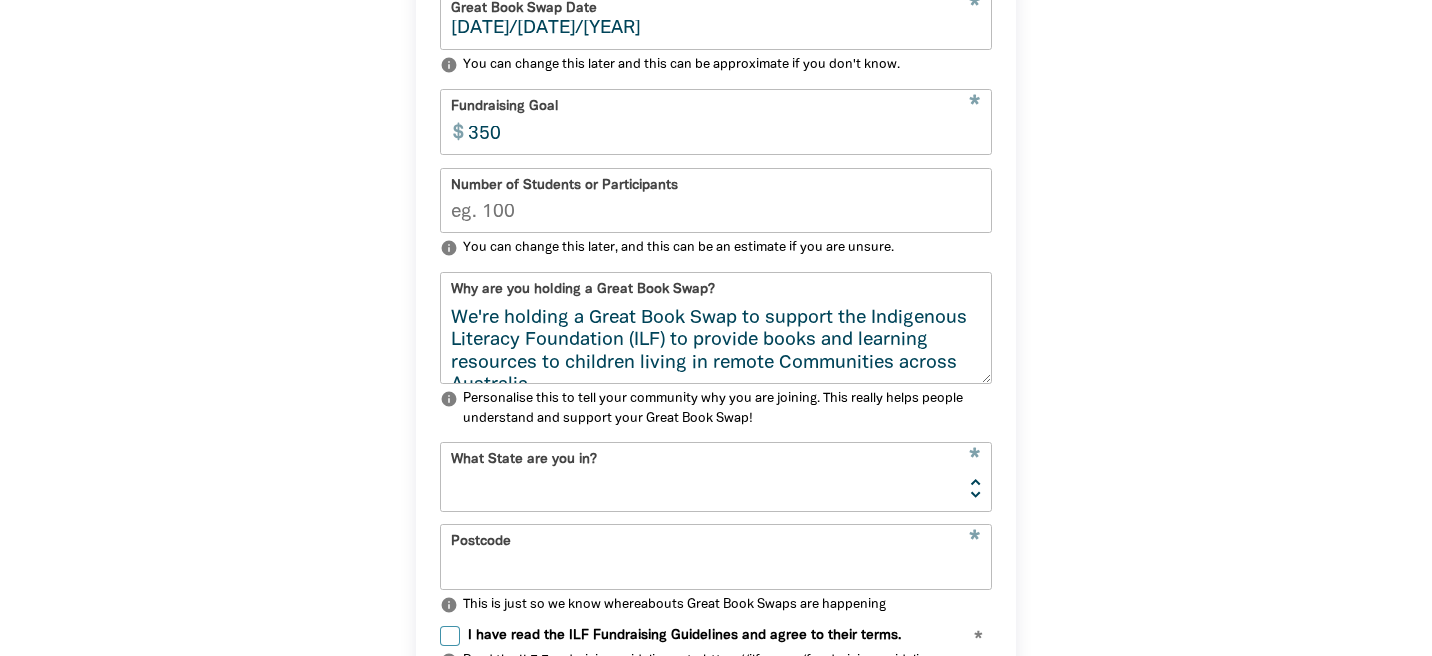 scroll, scrollTop: 973, scrollLeft: 0, axis: vertical 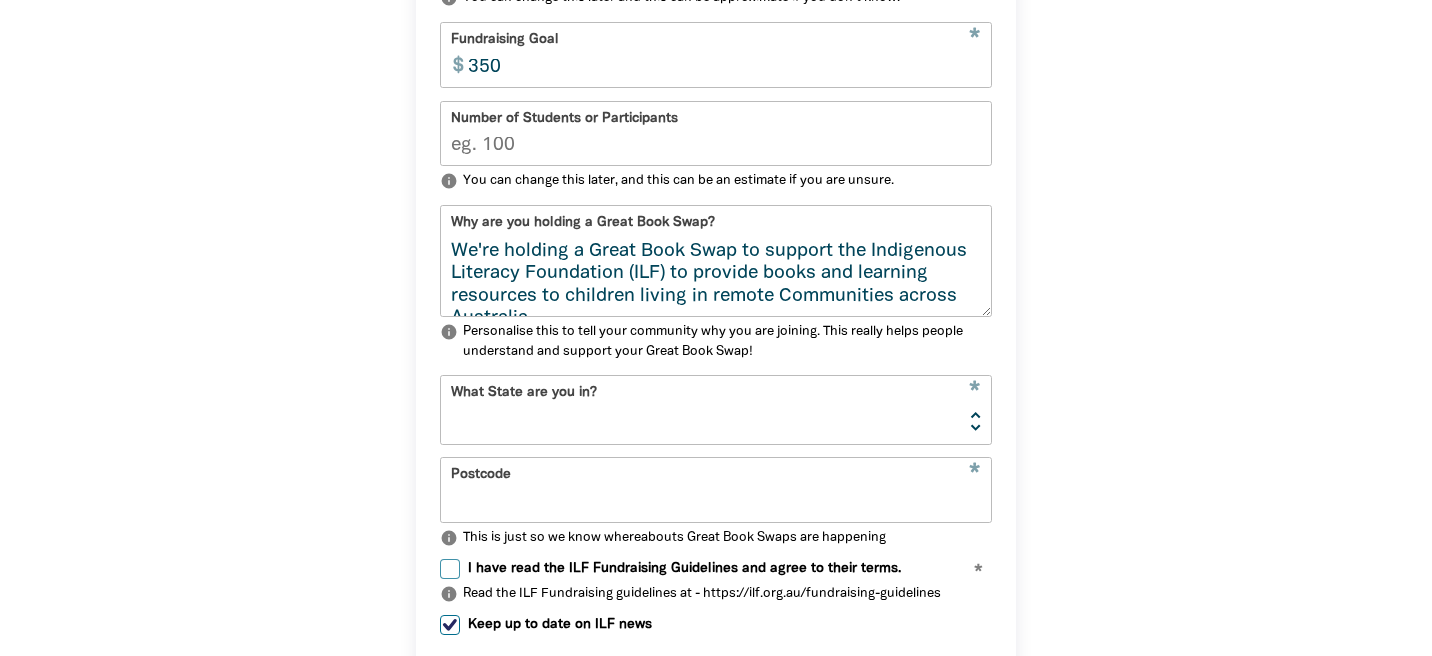 type on "29/09/2025" 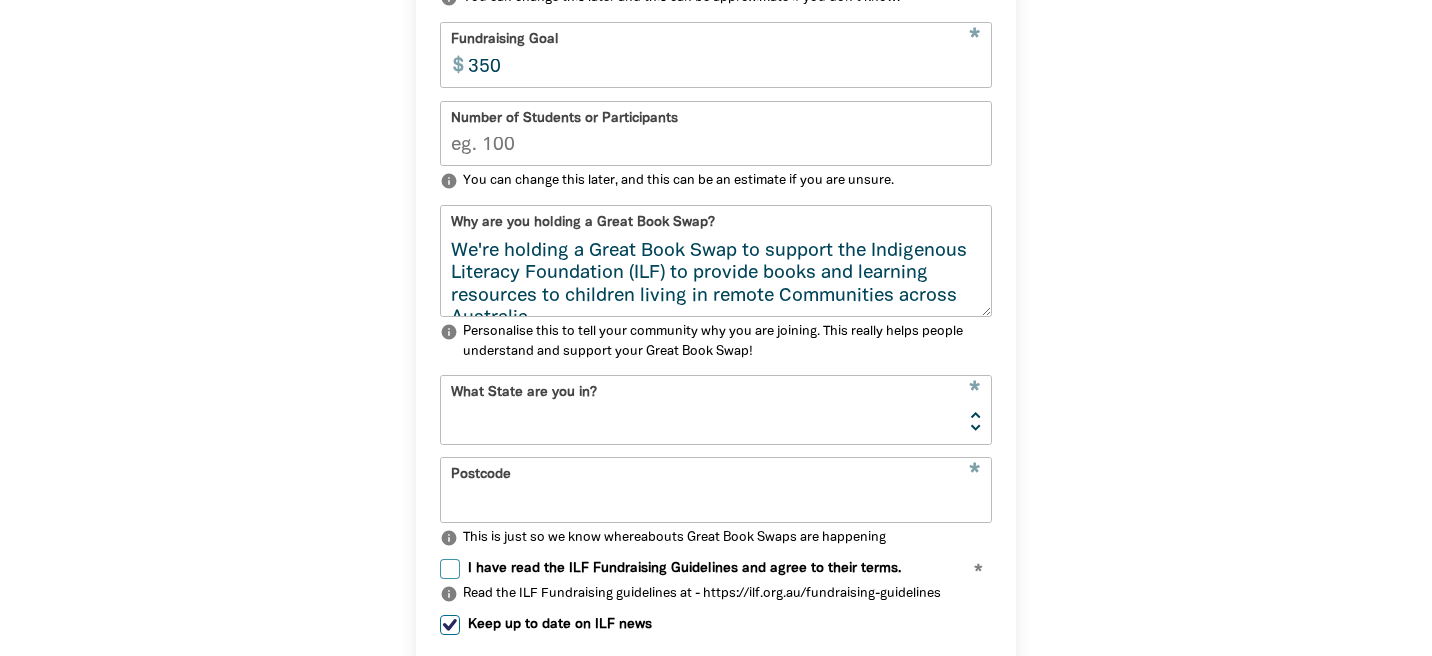 select on "VIC" 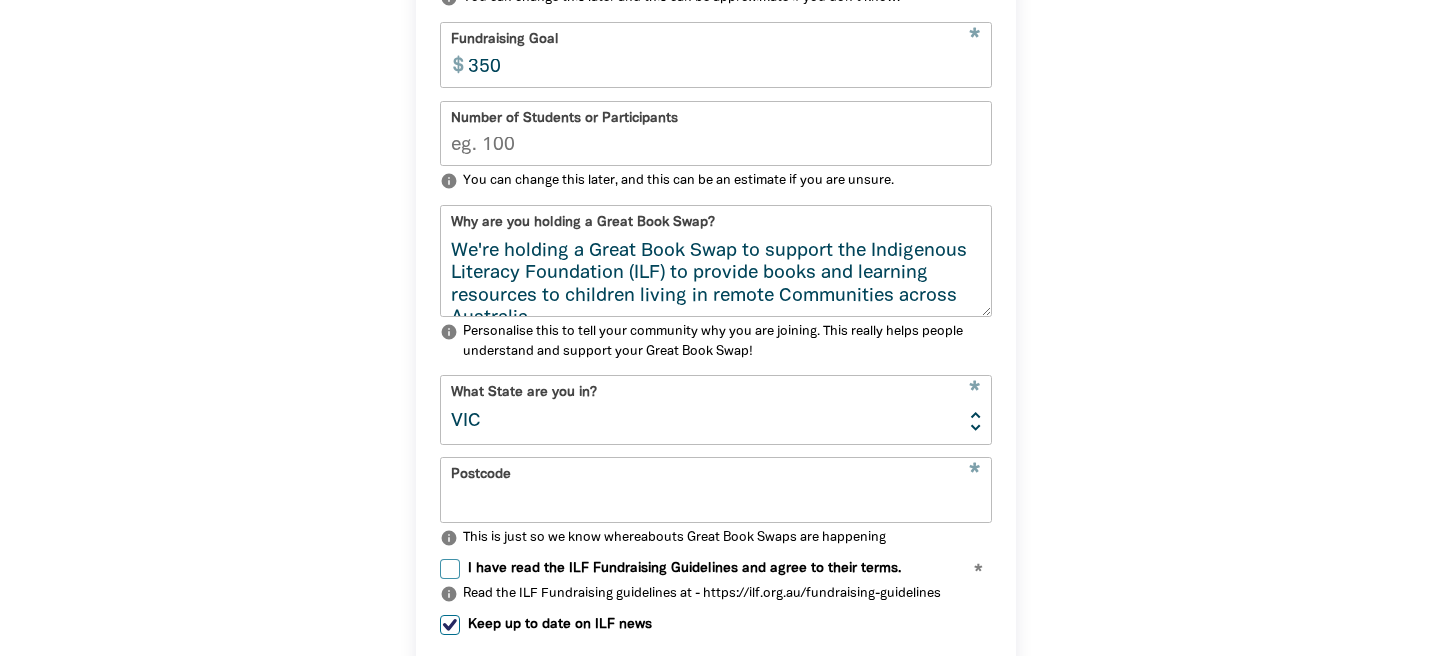 click on "Postcode" at bounding box center (716, 489) 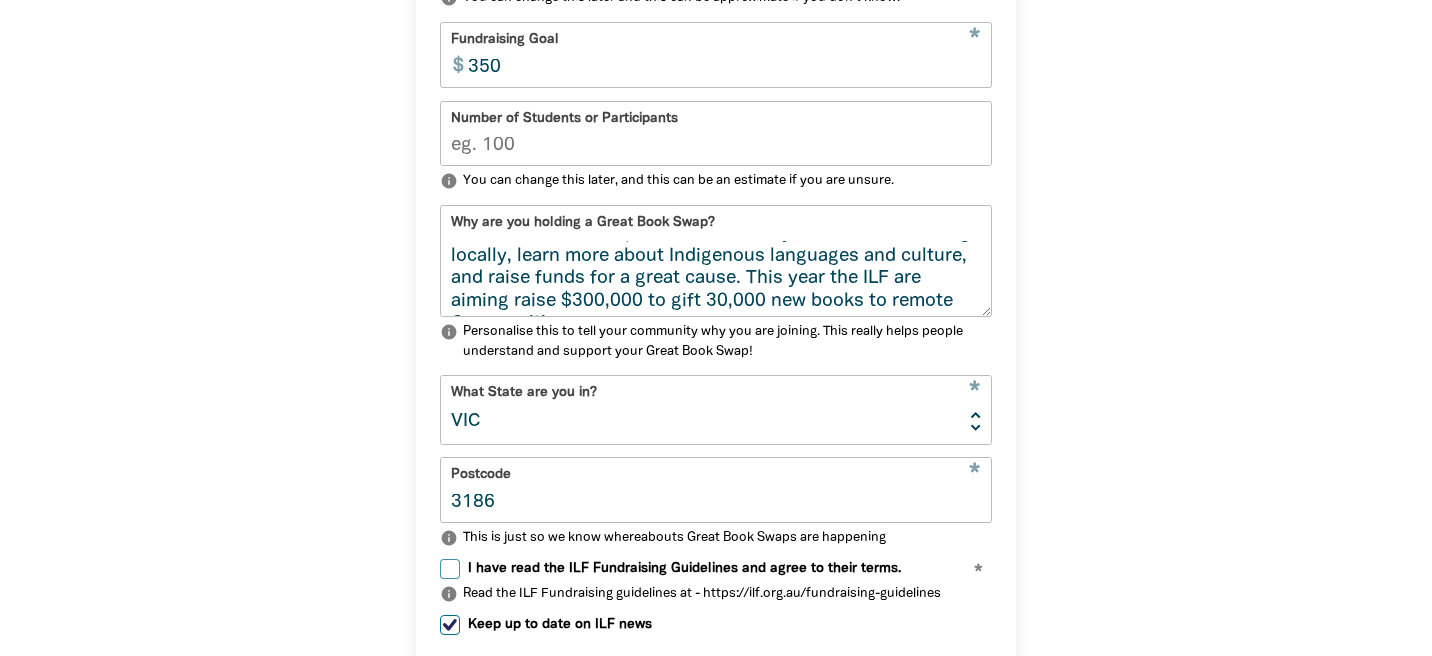 scroll, scrollTop: 207, scrollLeft: 0, axis: vertical 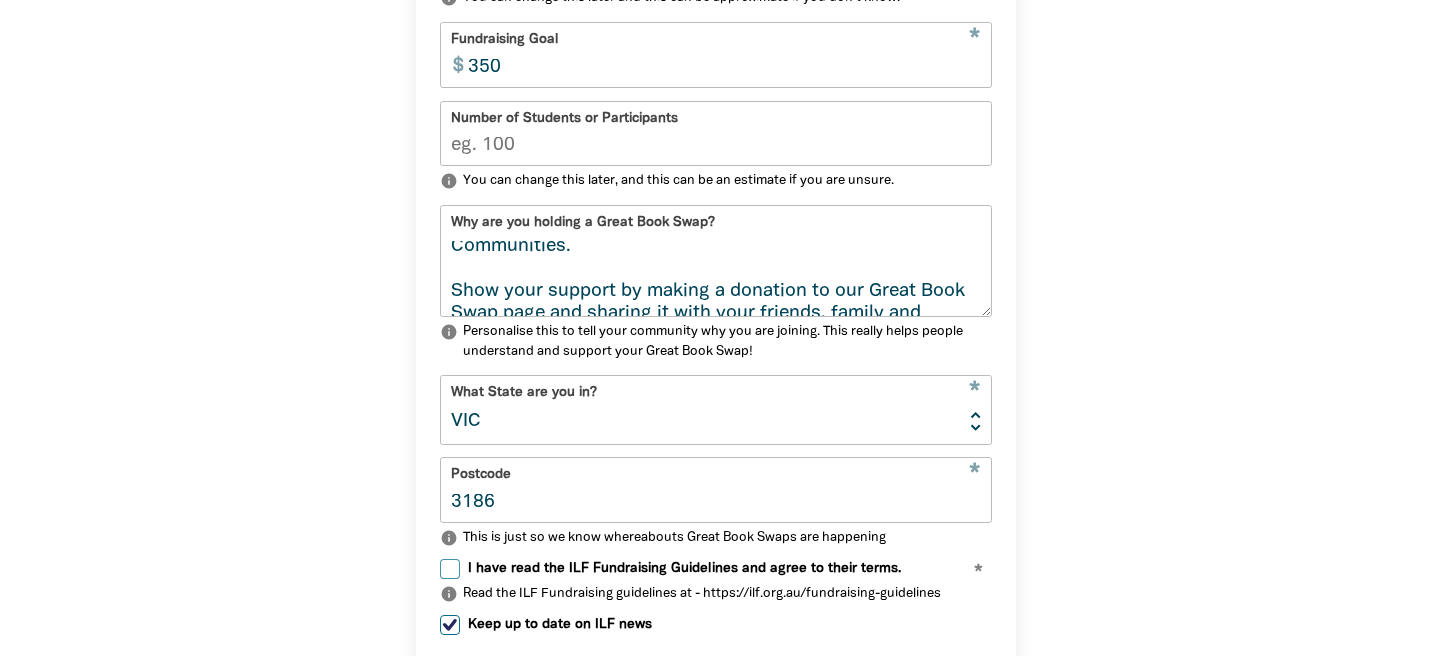 type on "3186" 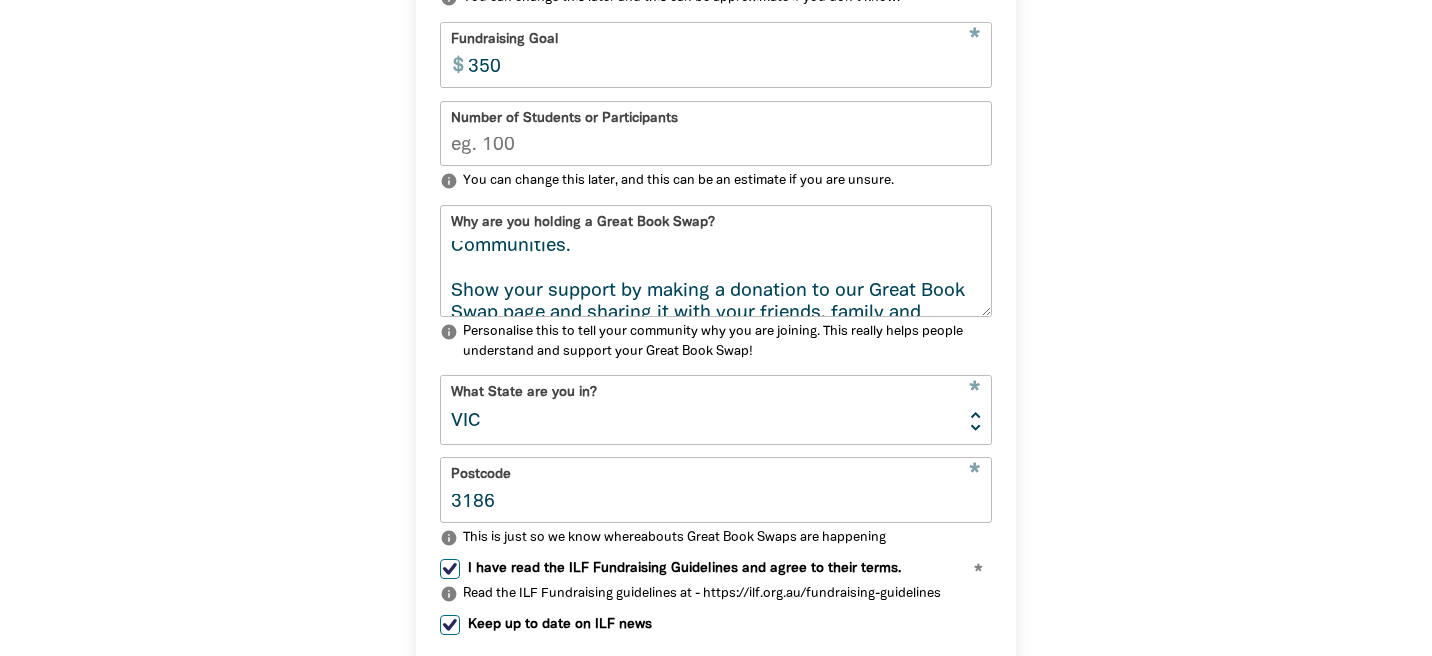 checkbox on "true" 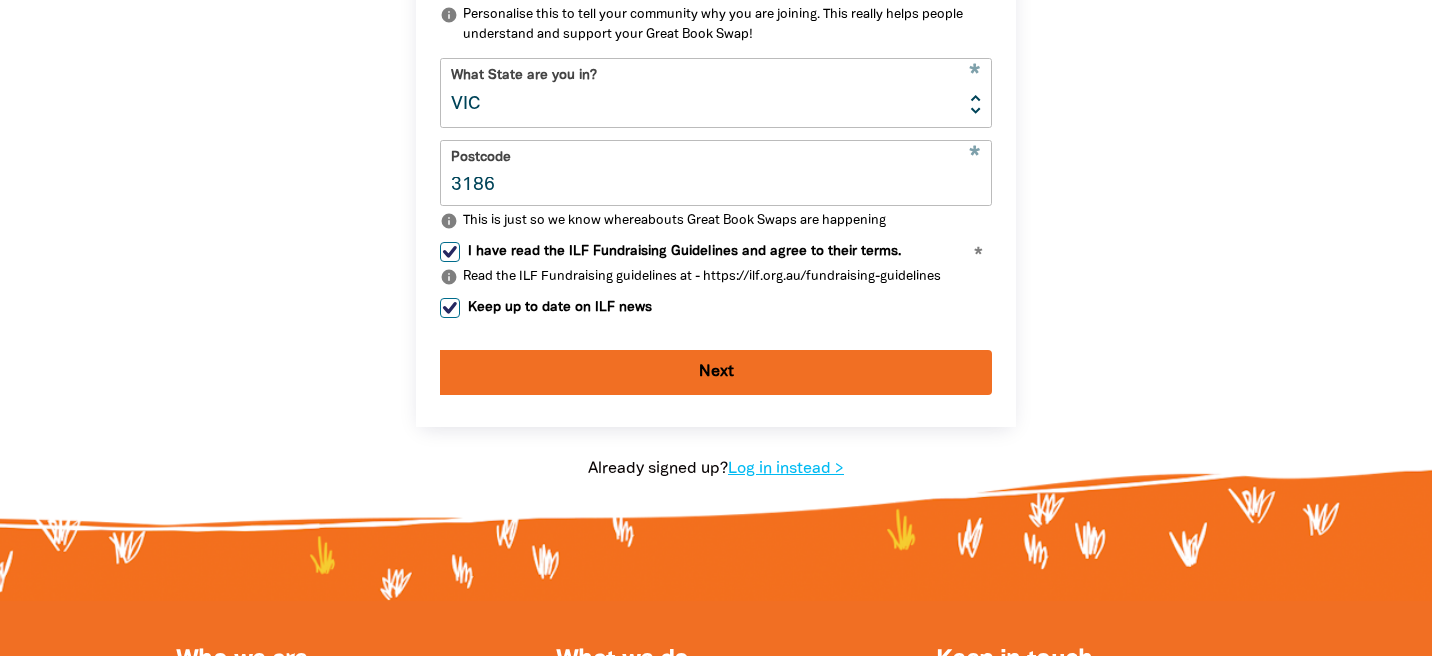 click on "Next" at bounding box center (716, 372) 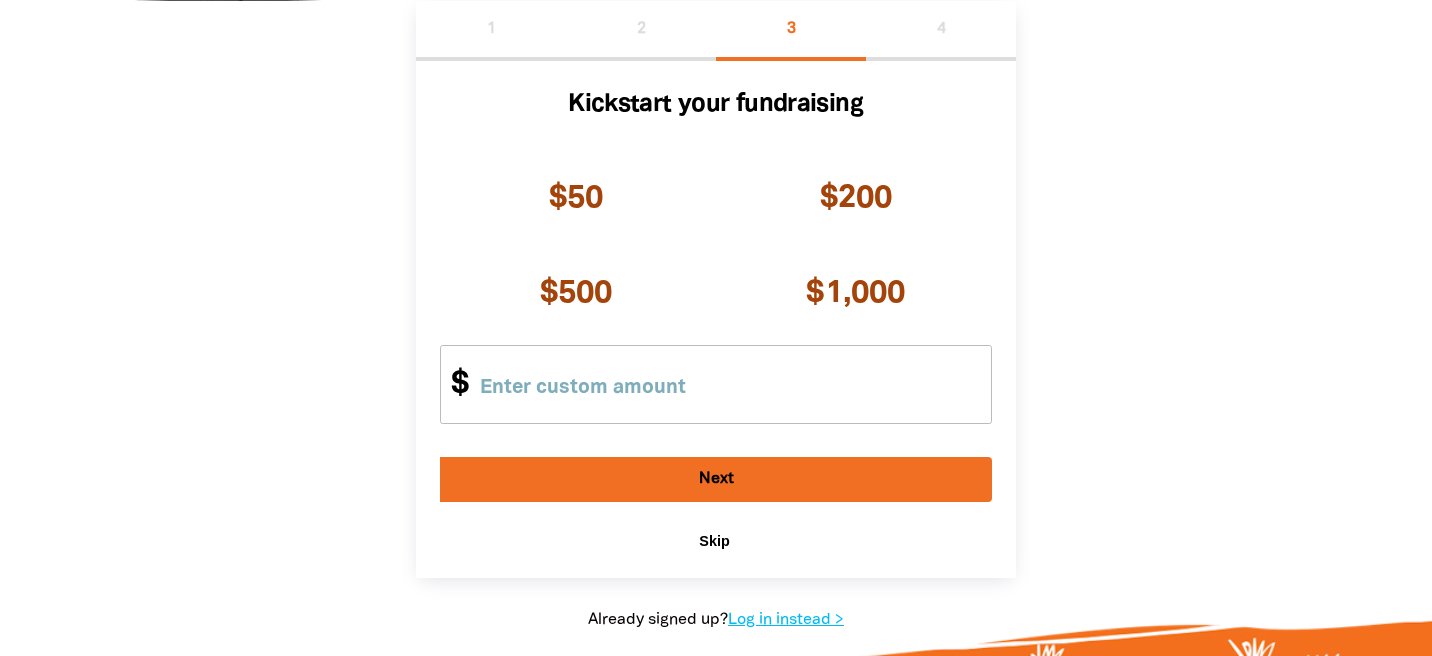 scroll, scrollTop: 425, scrollLeft: 0, axis: vertical 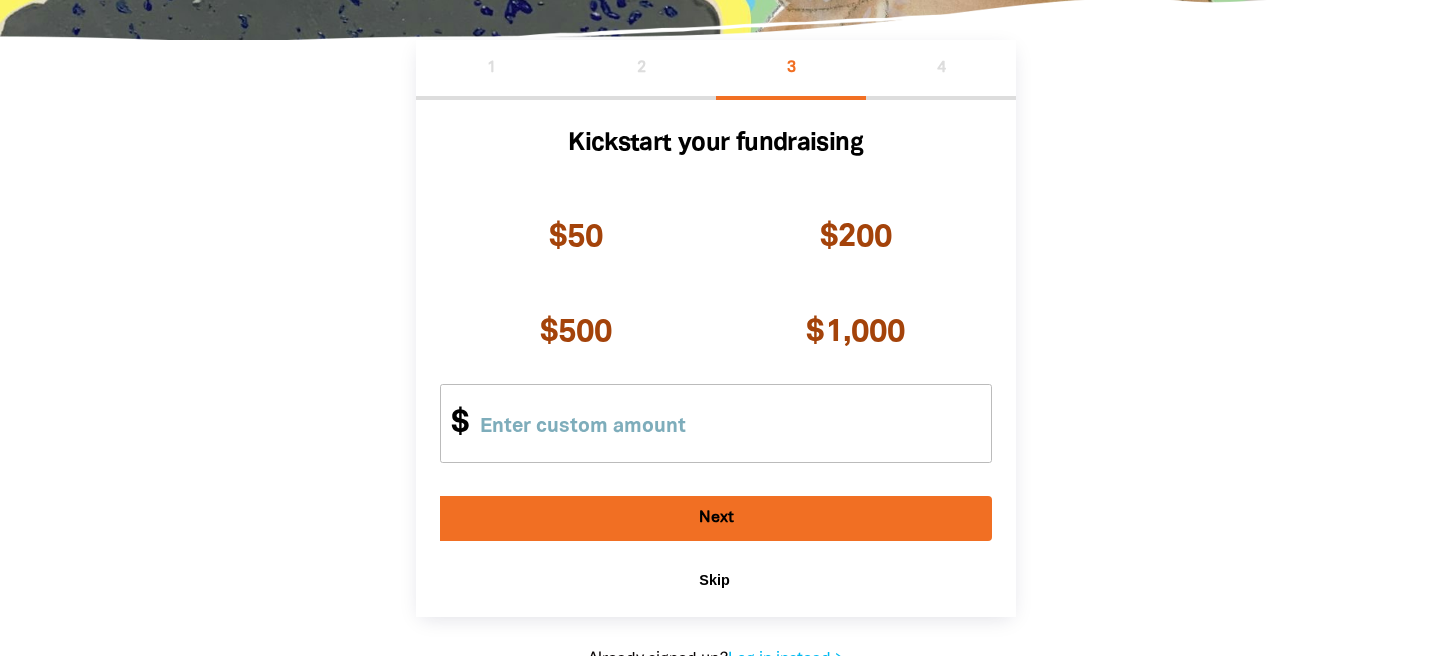 click on "Next" at bounding box center (716, 518) 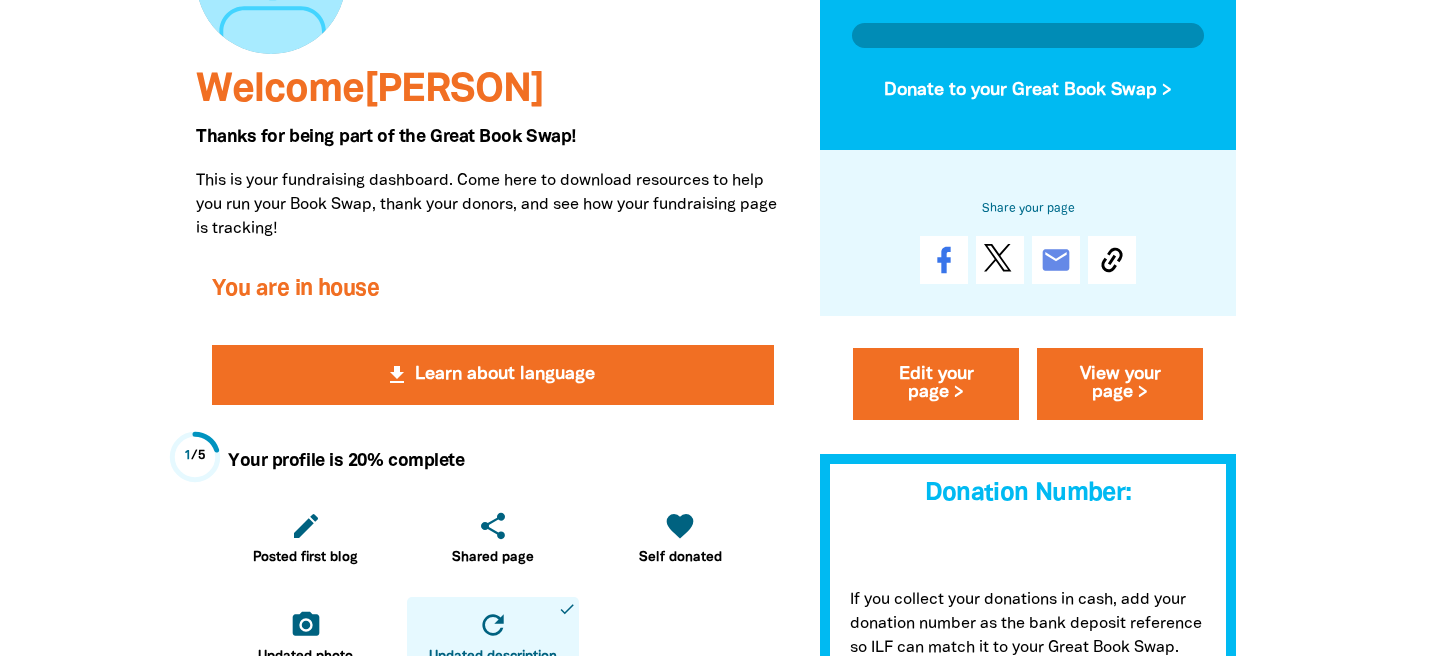 scroll, scrollTop: 334, scrollLeft: 0, axis: vertical 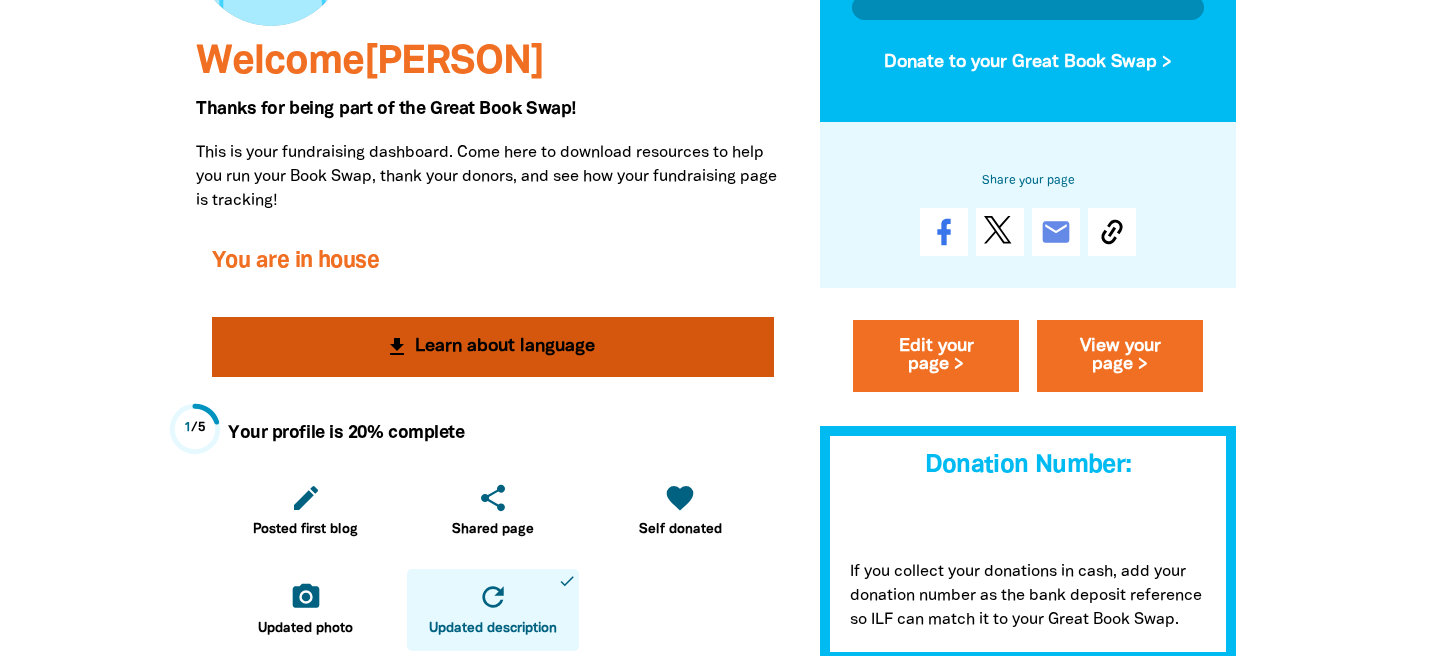 click on "get_app   Learn about  language" at bounding box center (493, 347) 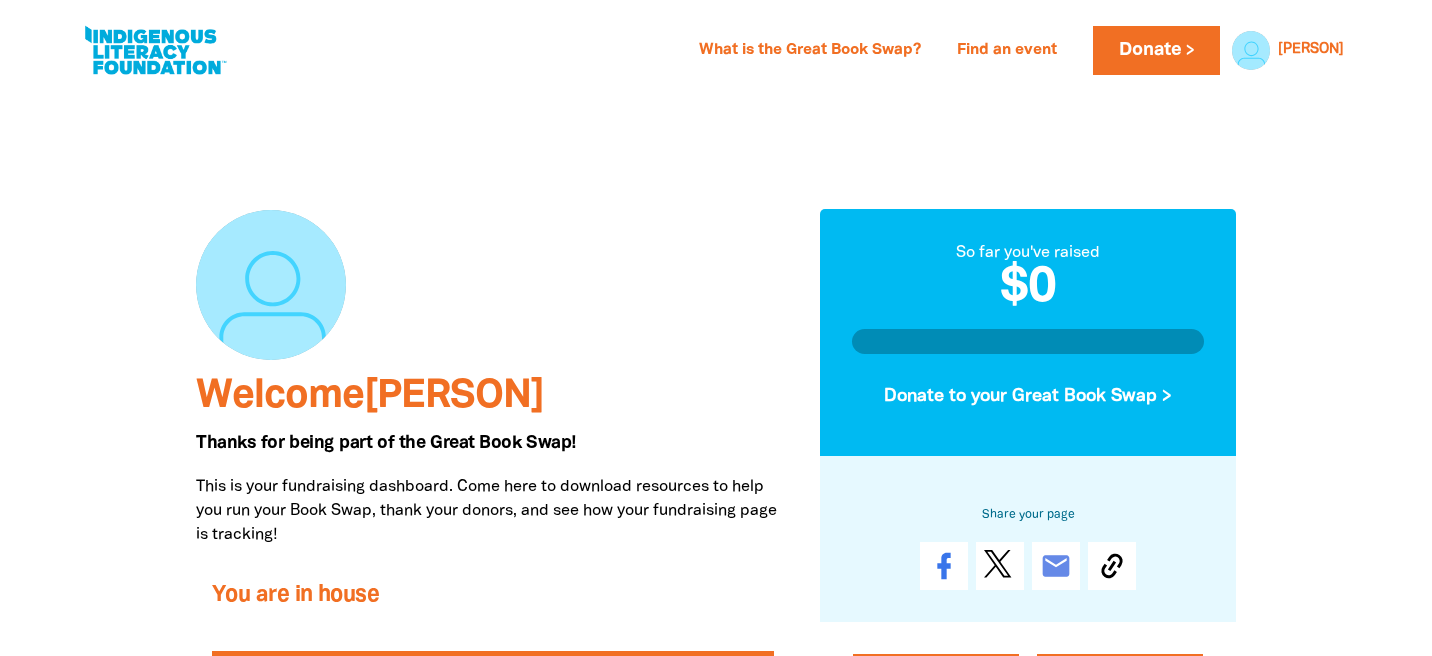 click at bounding box center (155, 50) 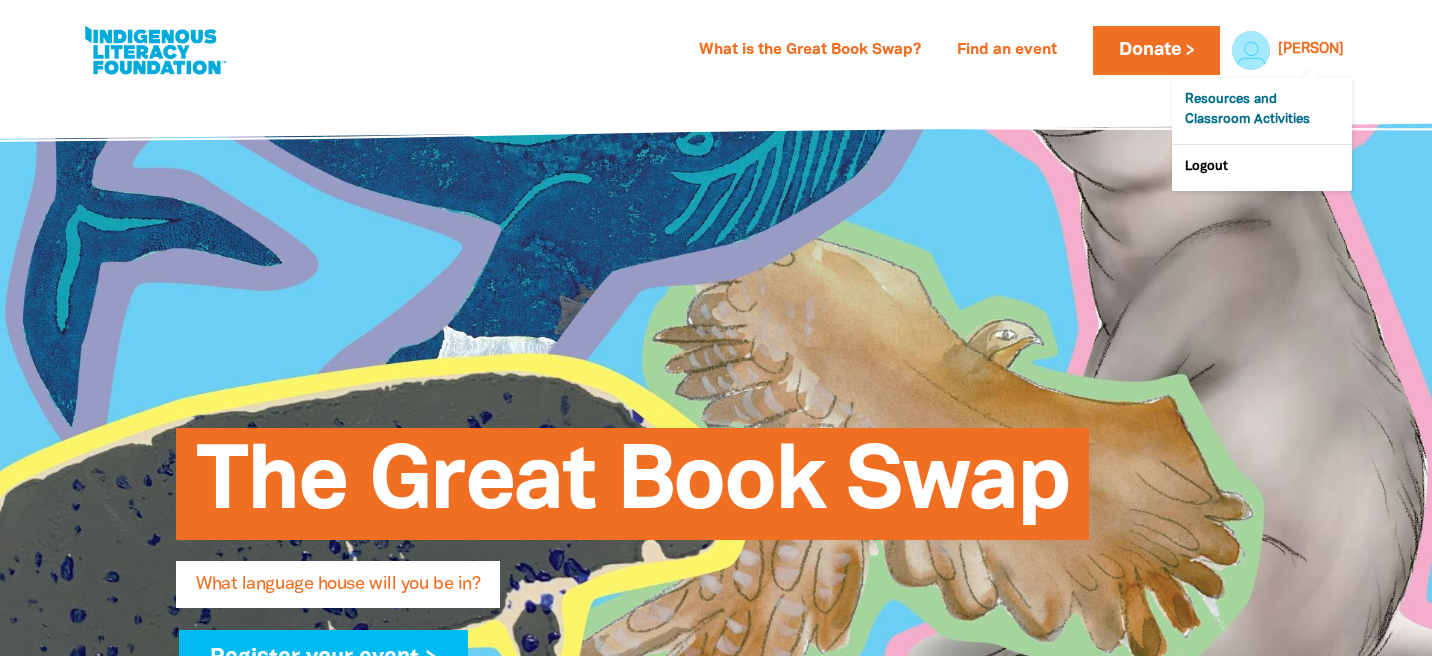 click on "Resources and Classroom Activities" at bounding box center [1262, 111] 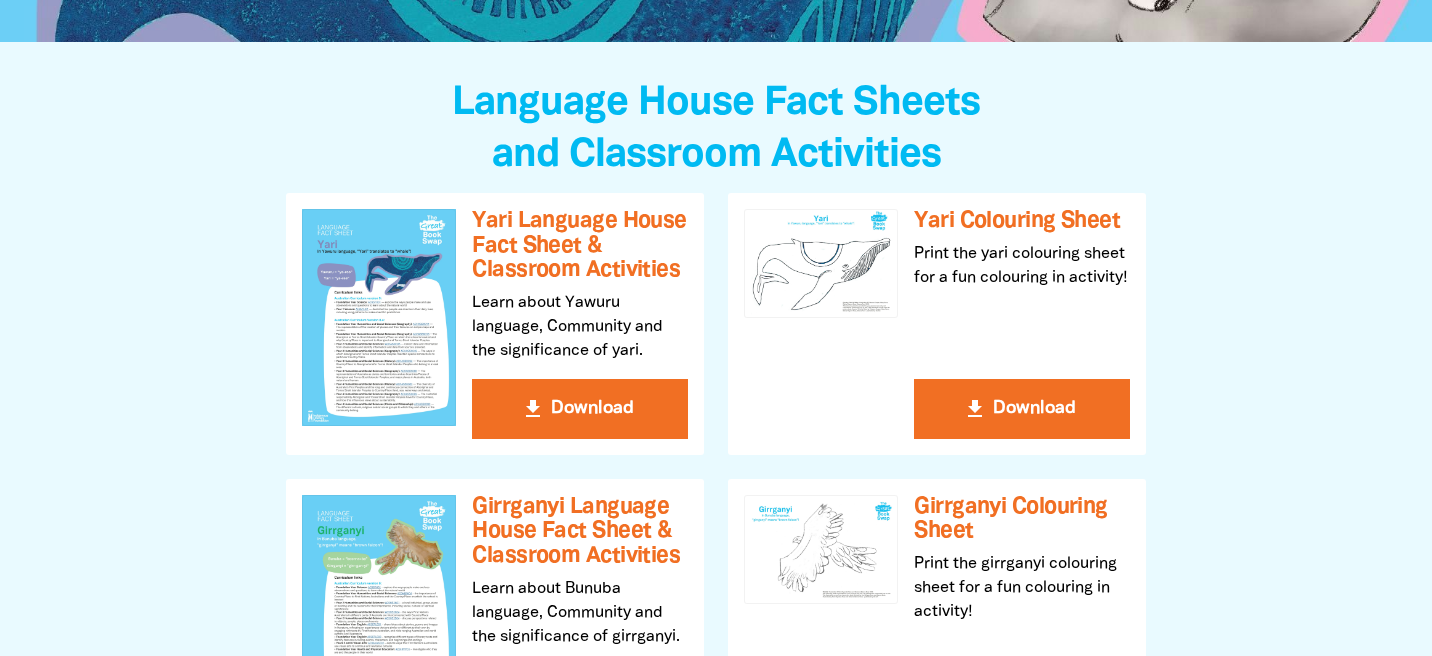 scroll, scrollTop: 463, scrollLeft: 0, axis: vertical 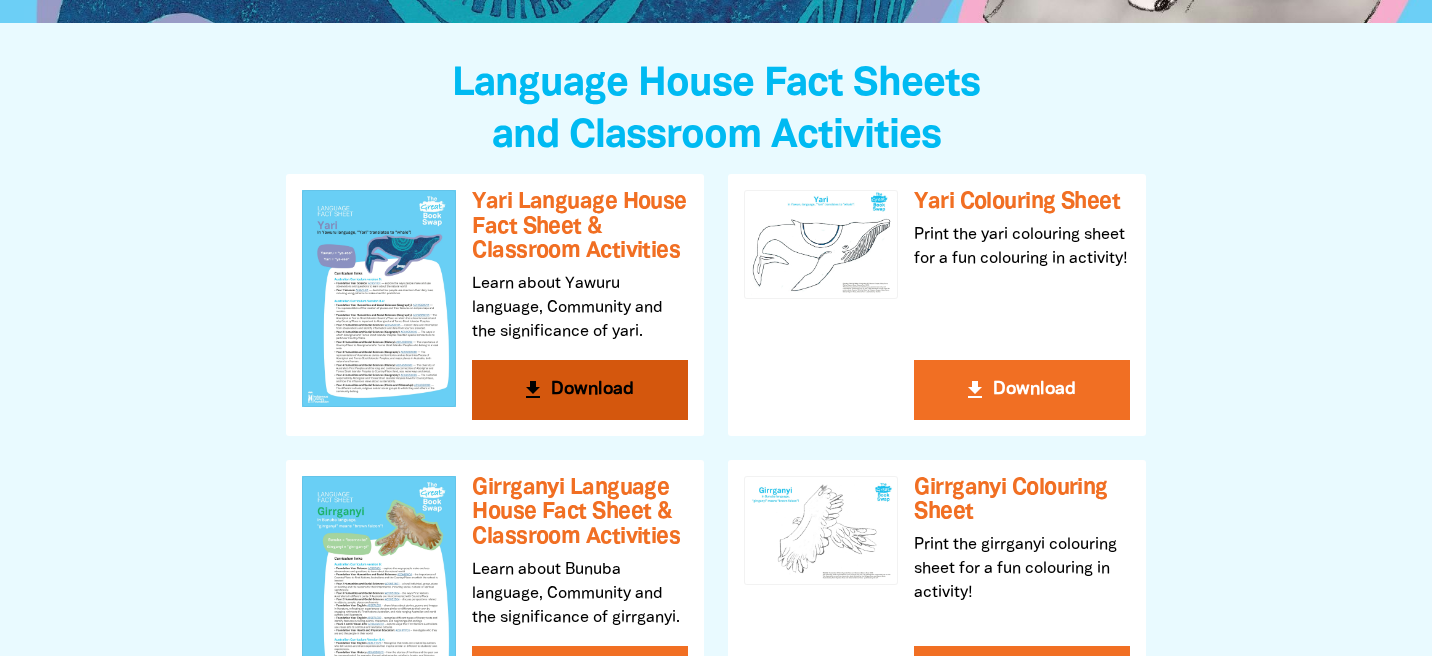 click on "get_app   Download" at bounding box center [580, 390] 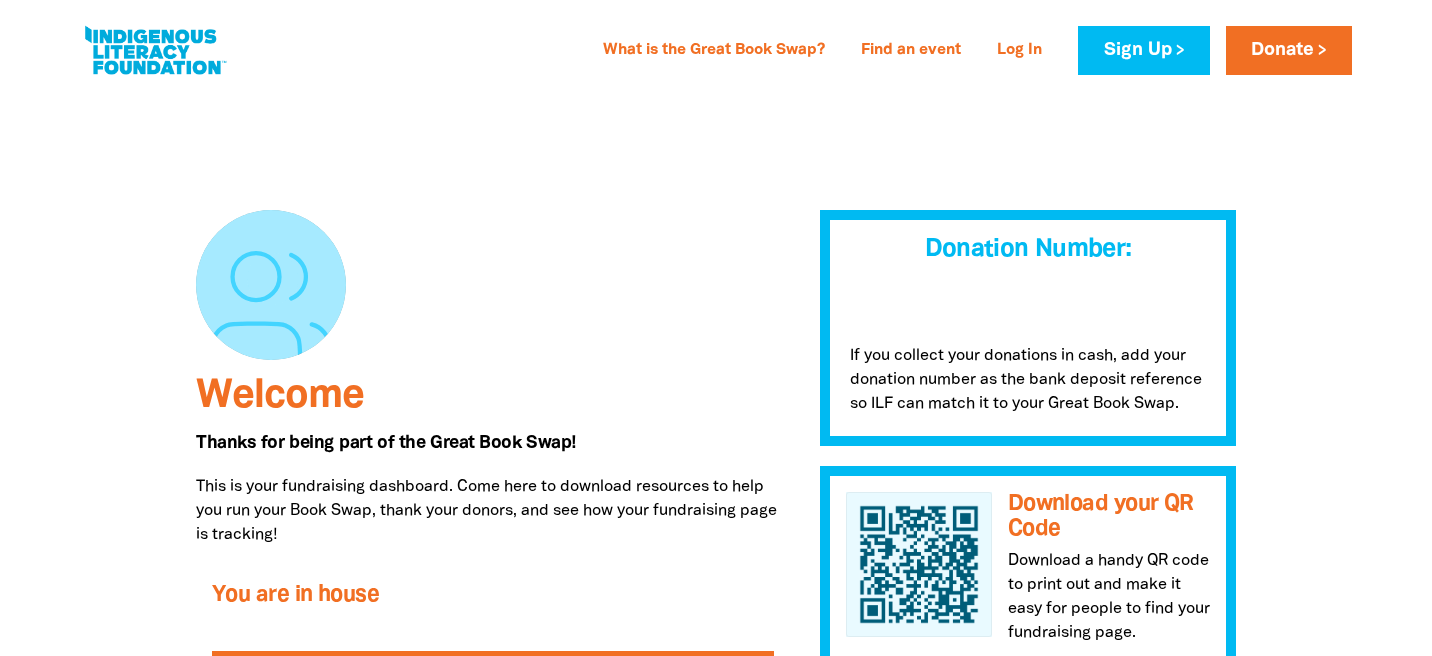 scroll, scrollTop: 0, scrollLeft: 0, axis: both 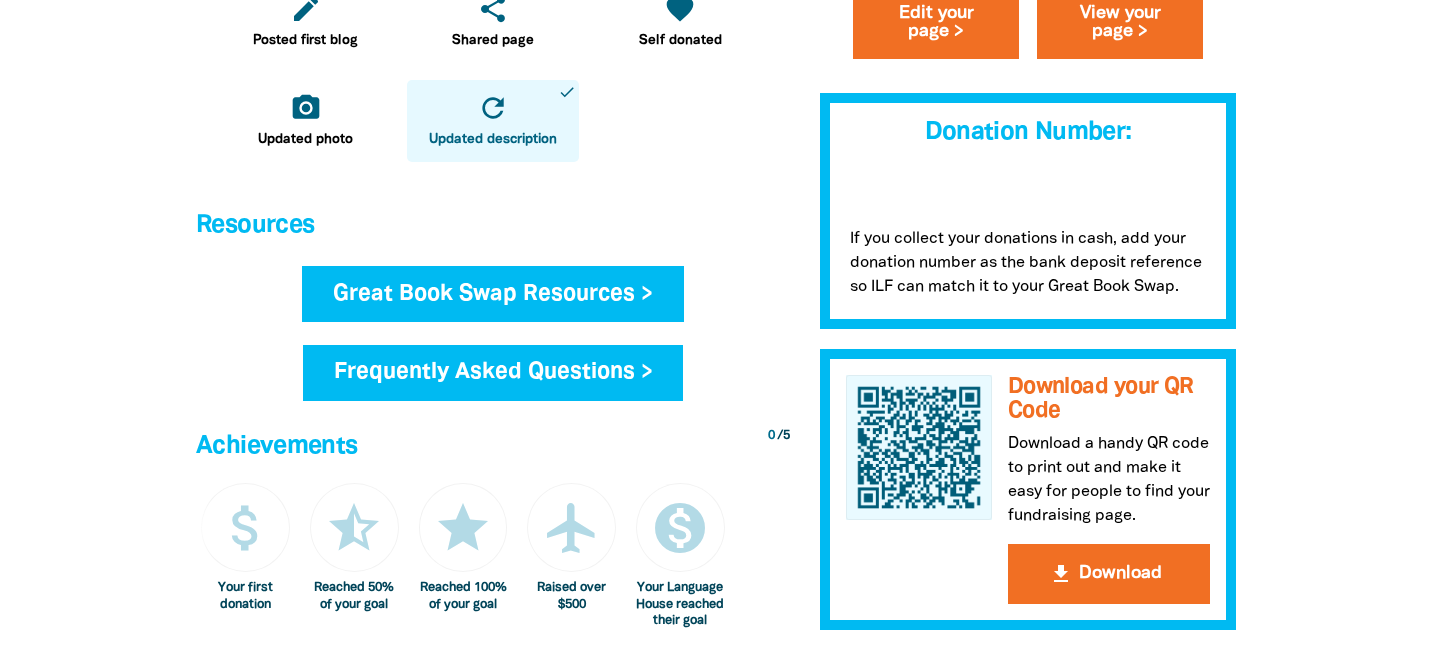 click on "Great Book Swap Resources >" at bounding box center [493, 294] 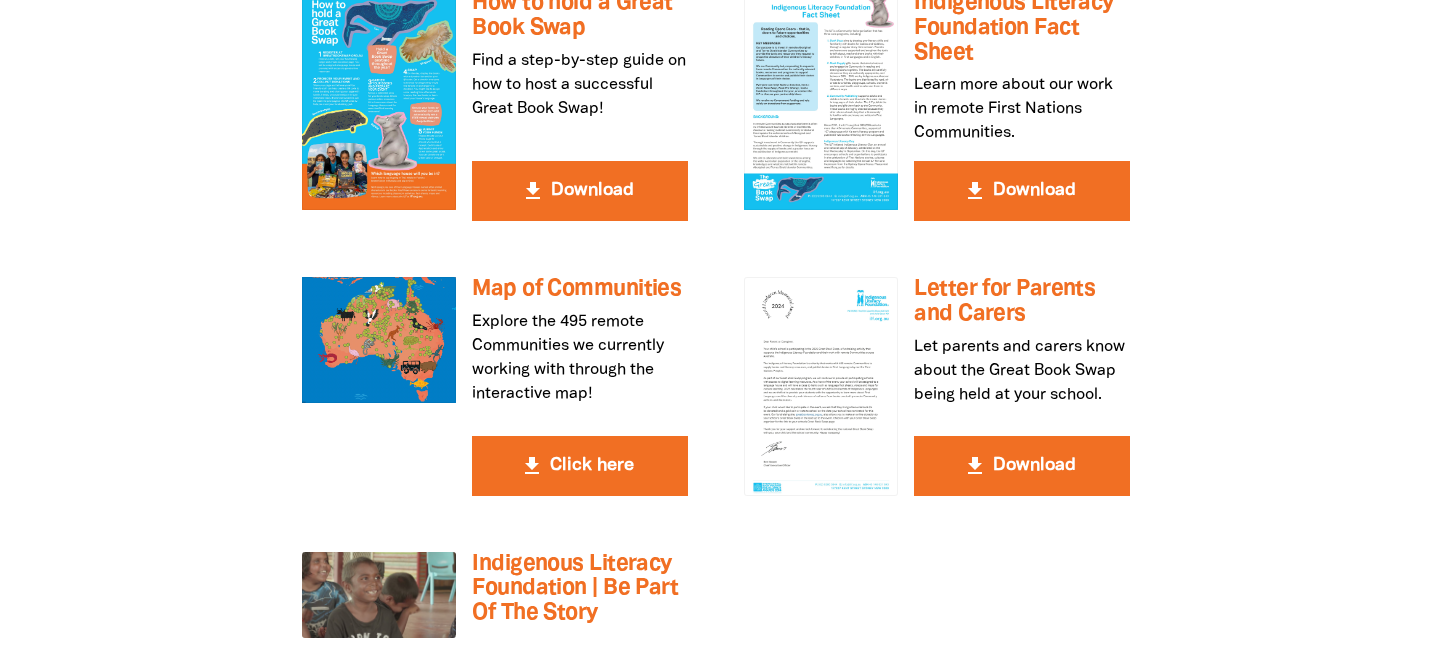 scroll, scrollTop: 3665, scrollLeft: 0, axis: vertical 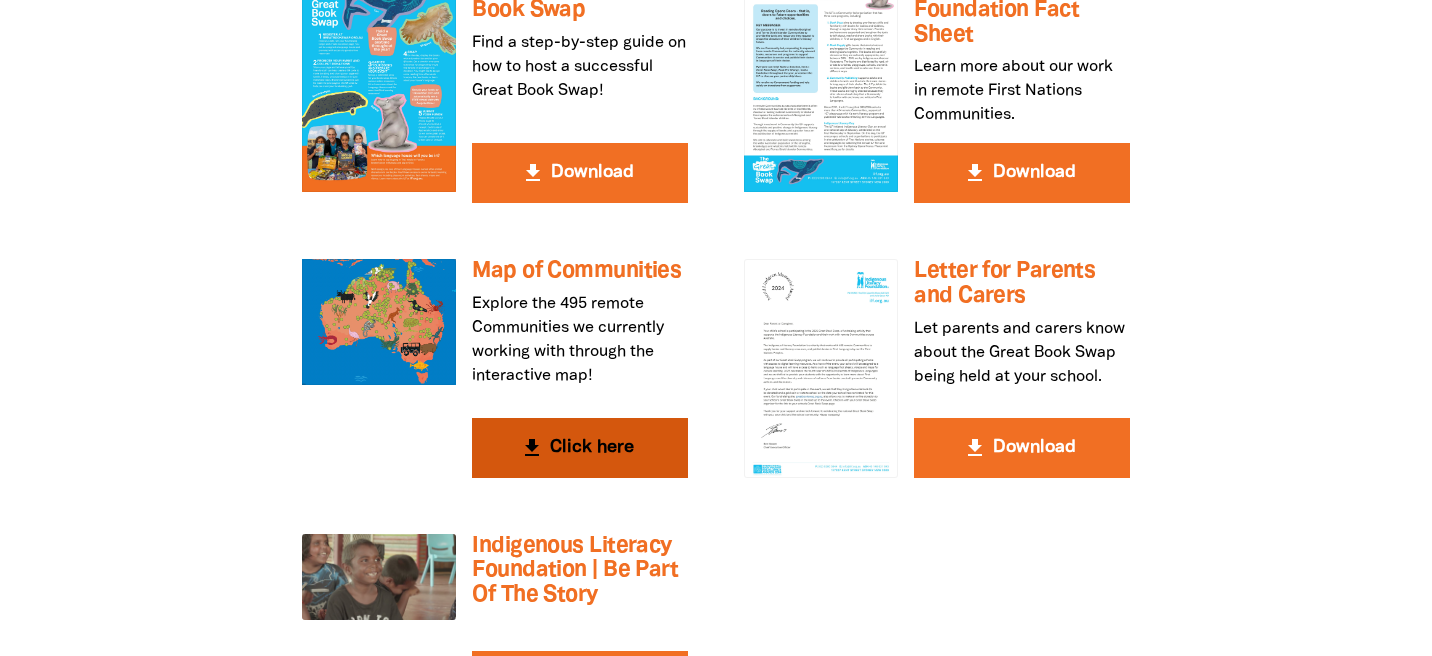 click on "get_app   Click here" at bounding box center (580, 448) 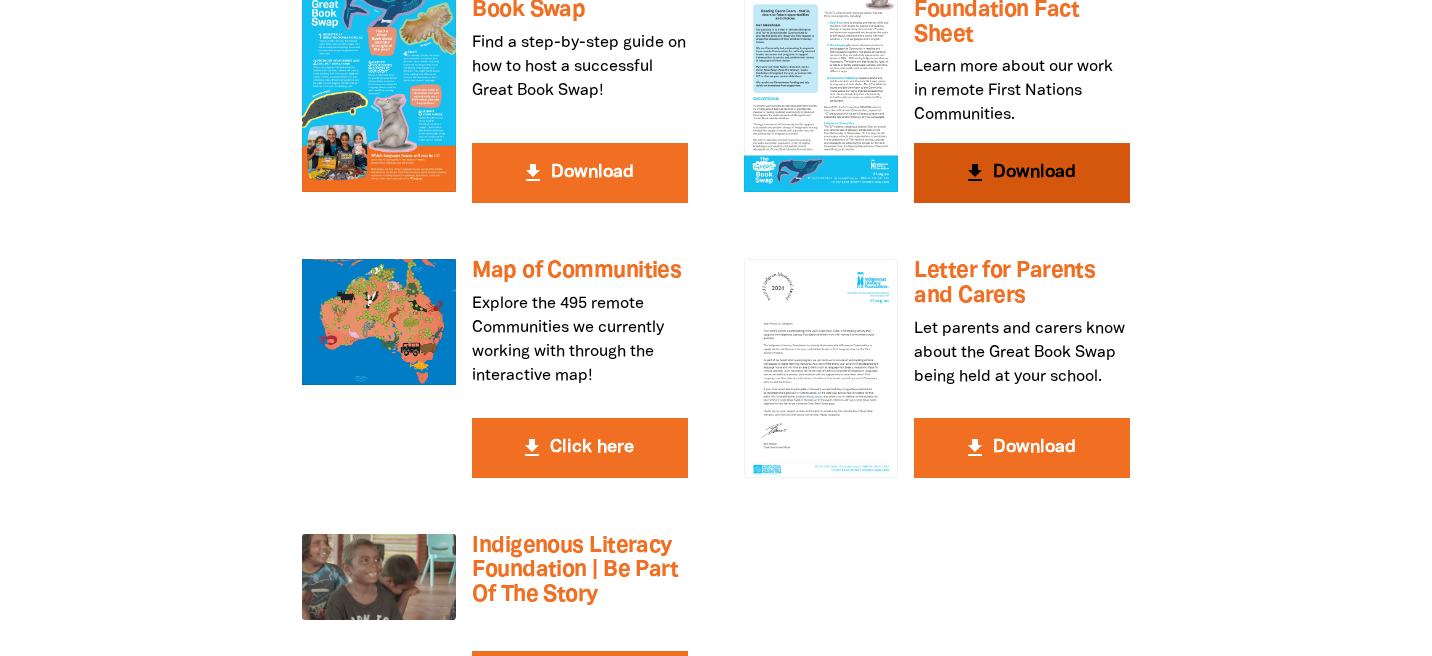 click on "get_app   Download" at bounding box center [1022, 173] 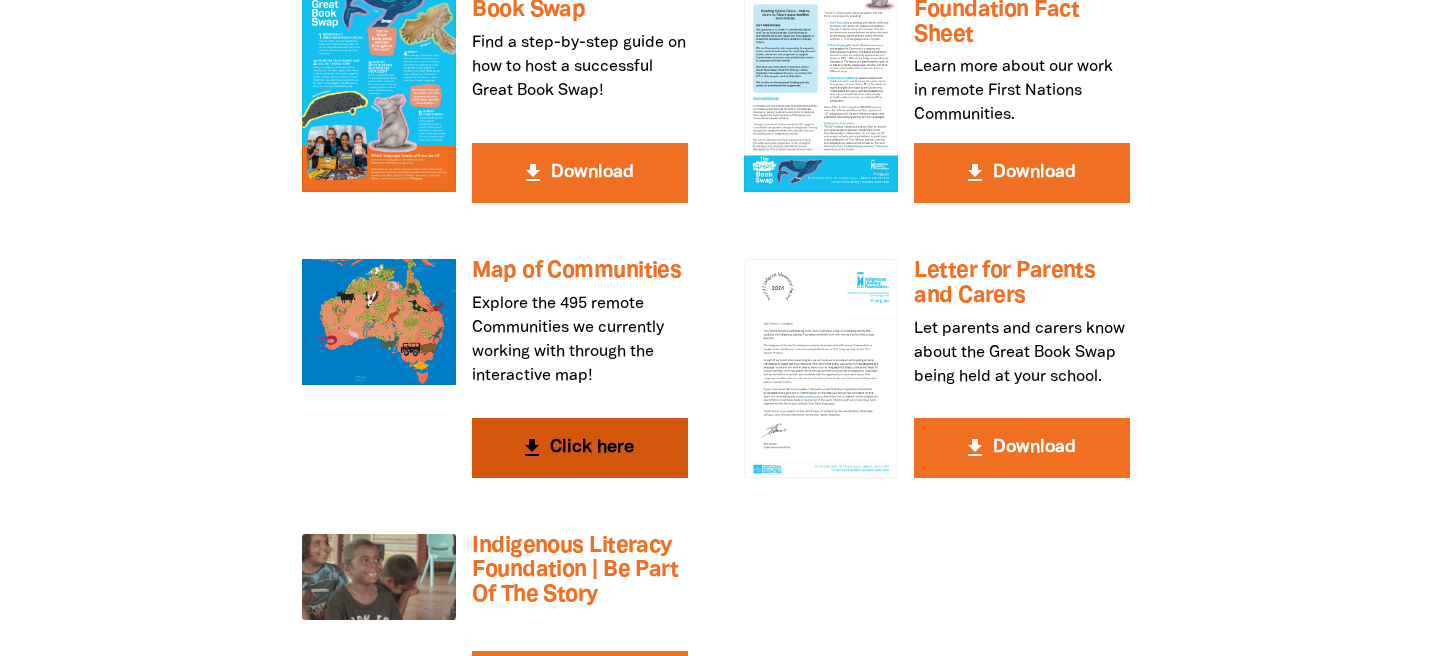 click on "get_app   Click here" at bounding box center [580, 448] 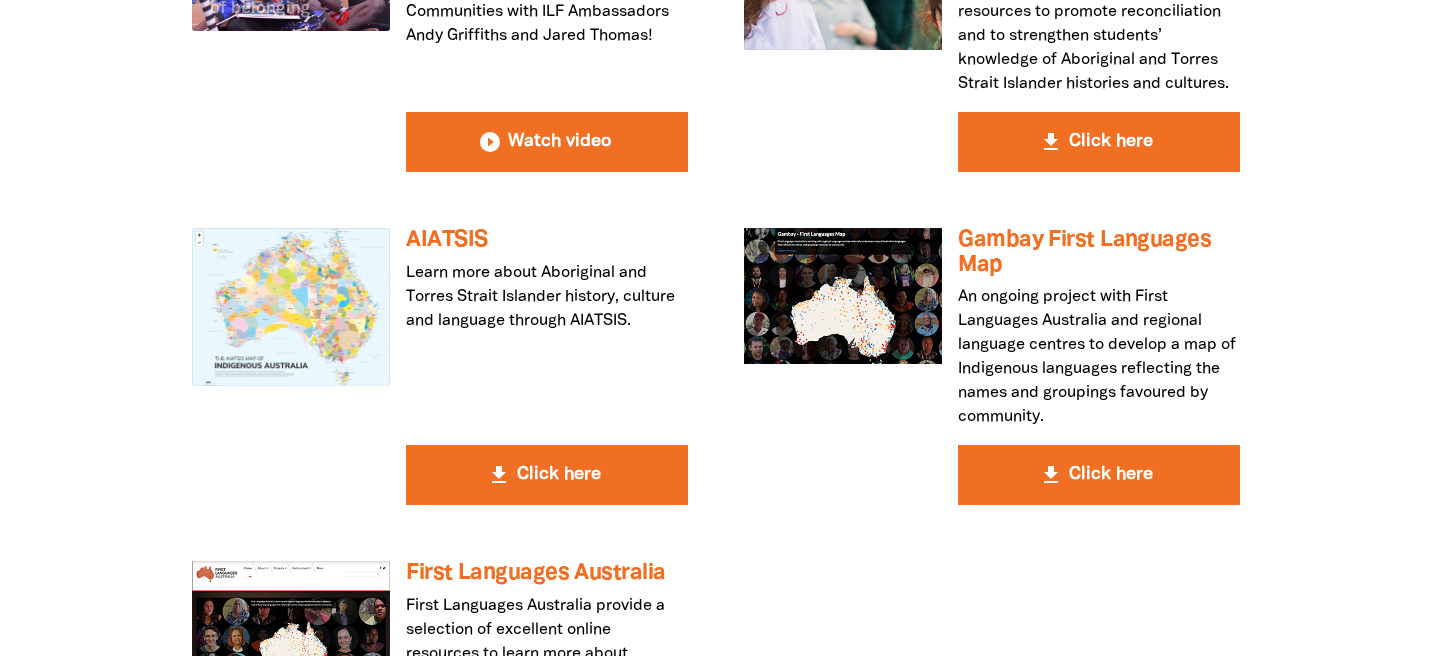 scroll, scrollTop: 5278, scrollLeft: 0, axis: vertical 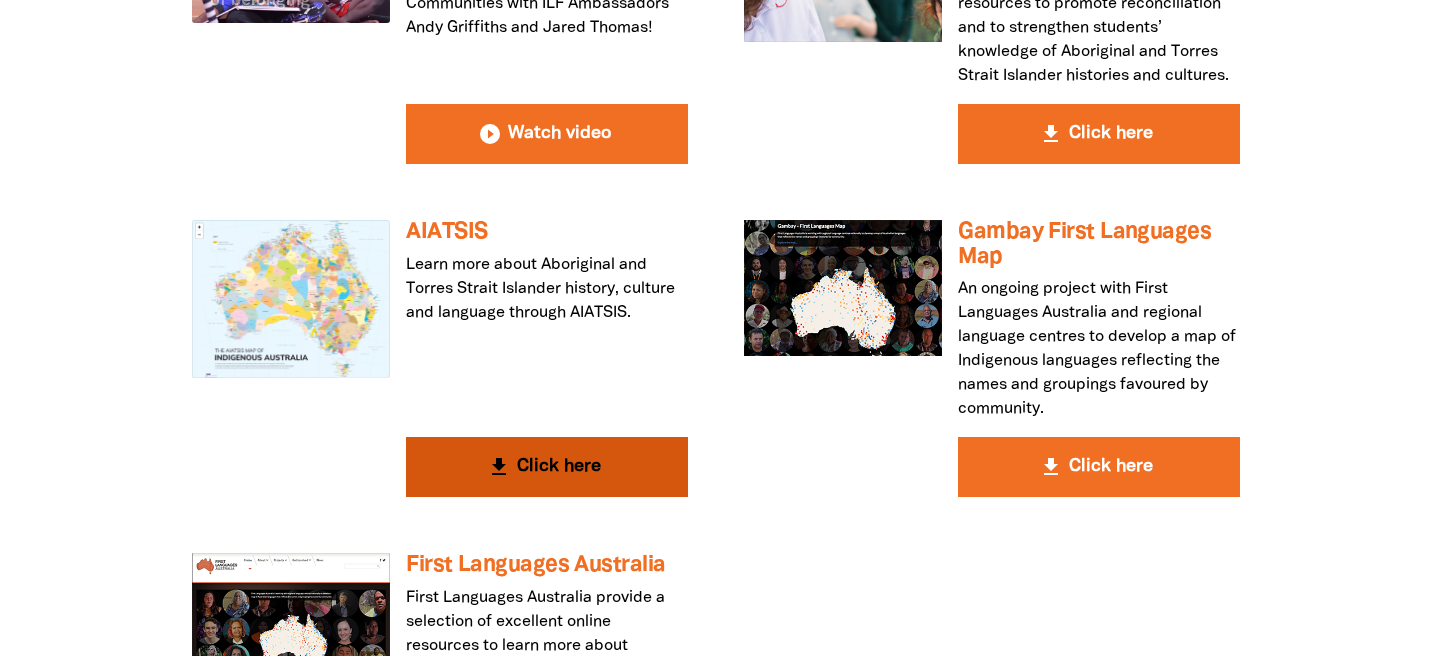 click on "get_app   Click here" at bounding box center [547, 467] 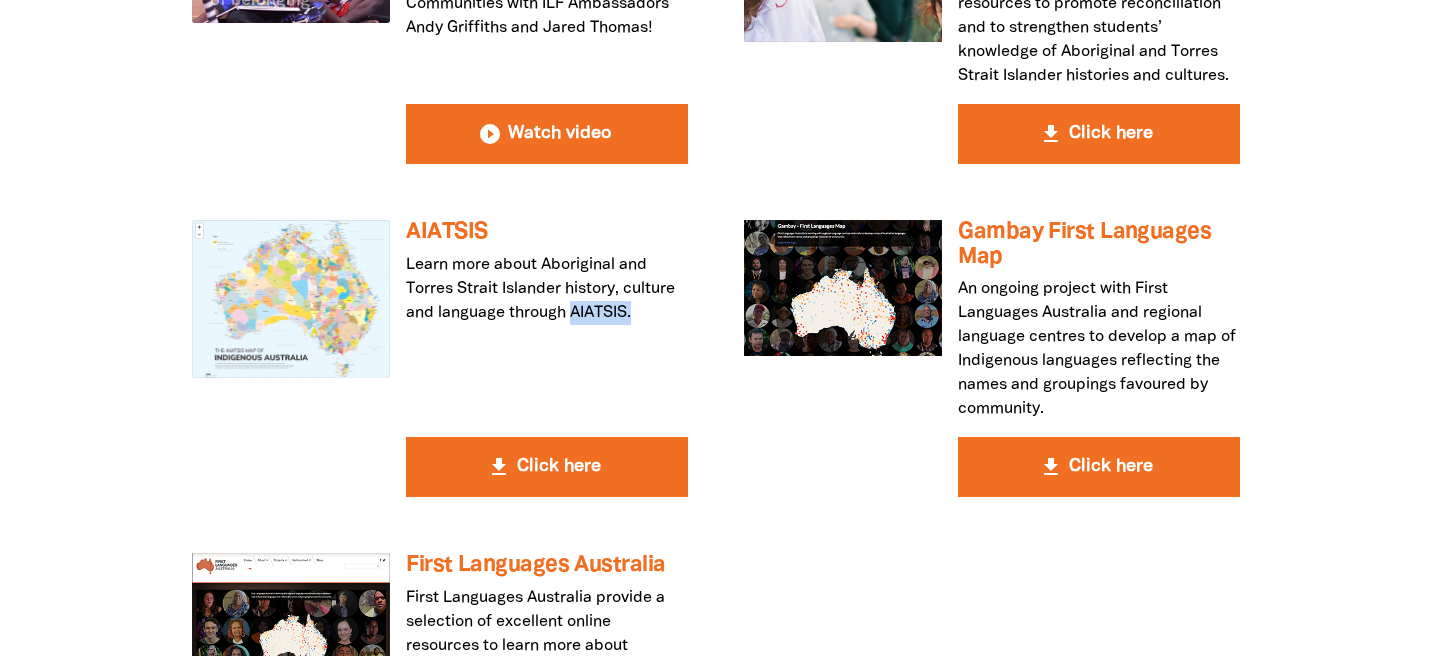 drag, startPoint x: 577, startPoint y: 314, endPoint x: 633, endPoint y: 313, distance: 56.008926 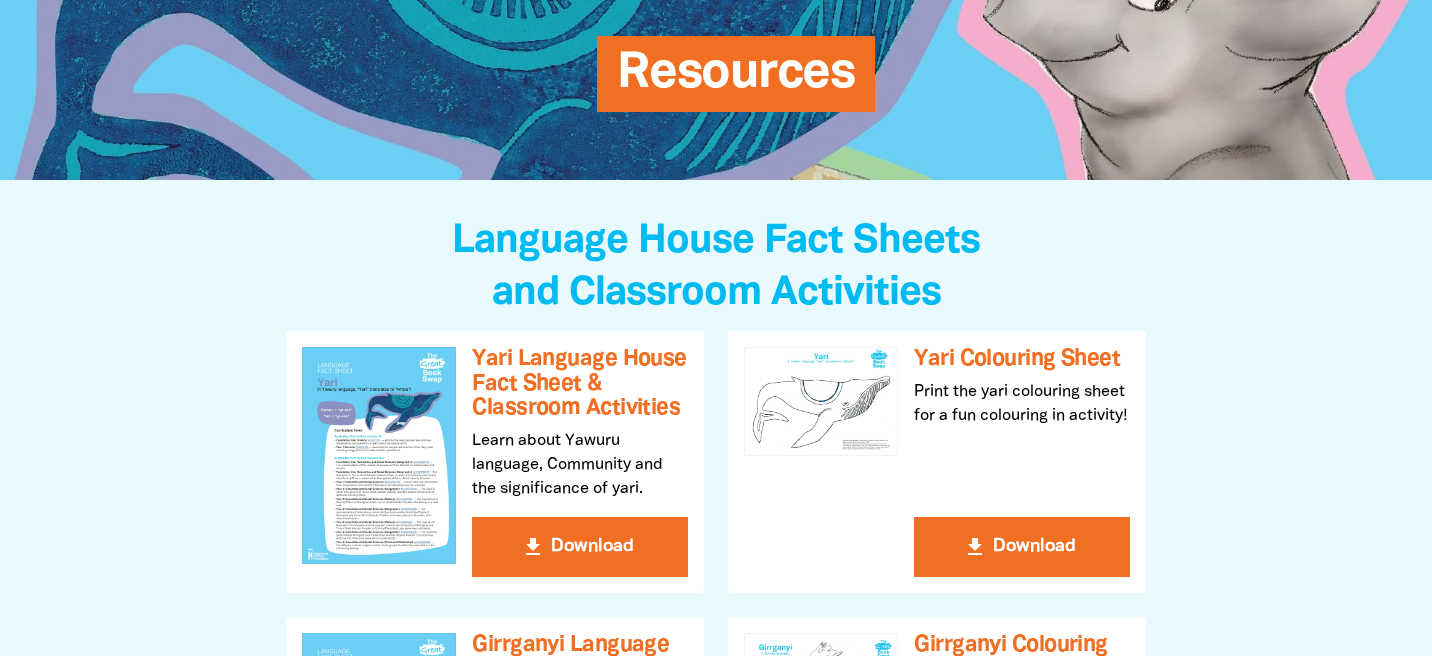 scroll, scrollTop: 0, scrollLeft: 0, axis: both 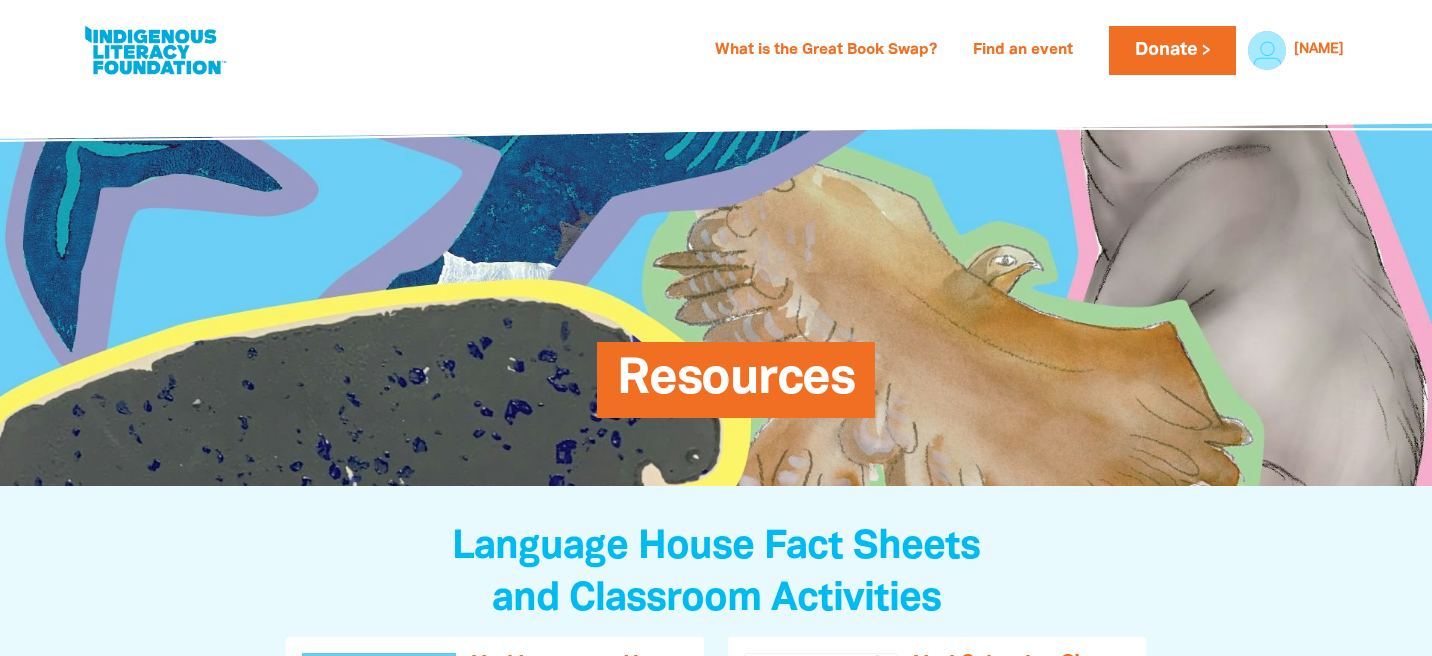 click on "Resources and Classroom Activities Logout What is the Great Book Swap? Find an event Log In Sign Up Donate [NAME]  [NAME]  Resources and Classroom Activities Logout What is the Great Book Swap? Find an event Log In Sign Up Donate Logout" at bounding box center [716, 50] 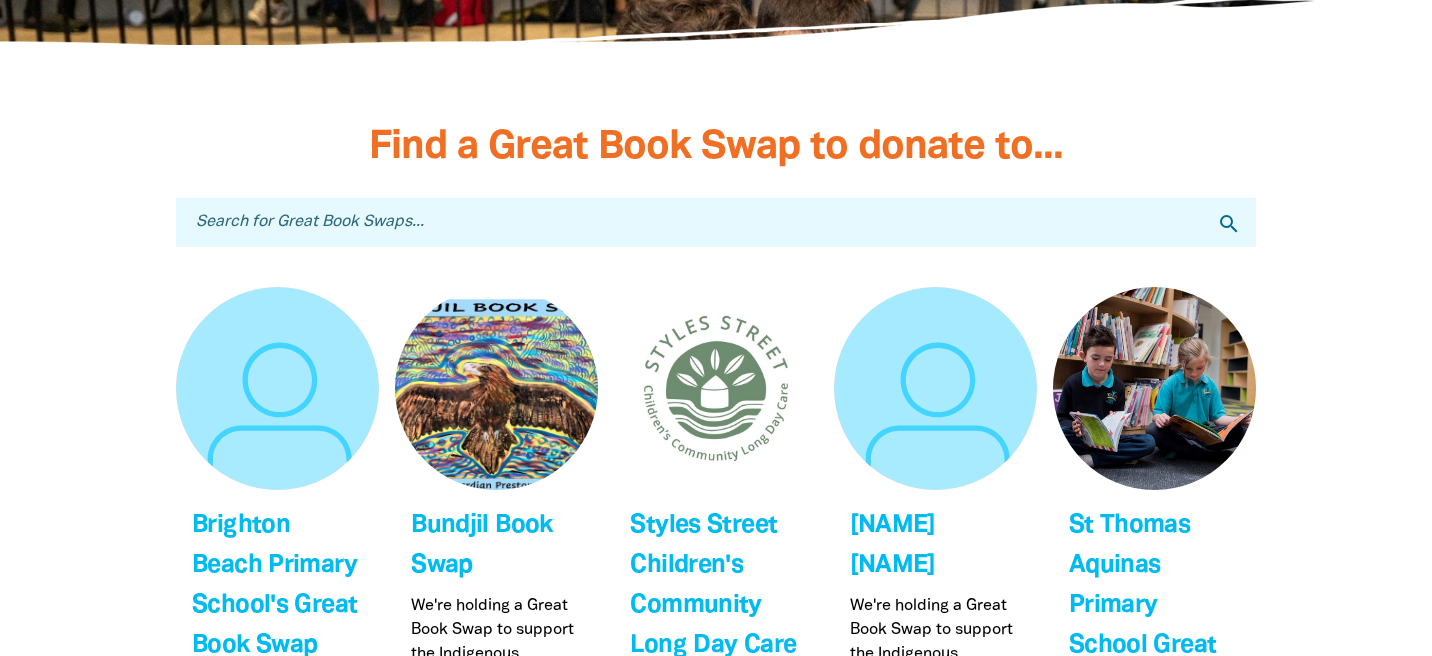scroll, scrollTop: 5797, scrollLeft: 0, axis: vertical 